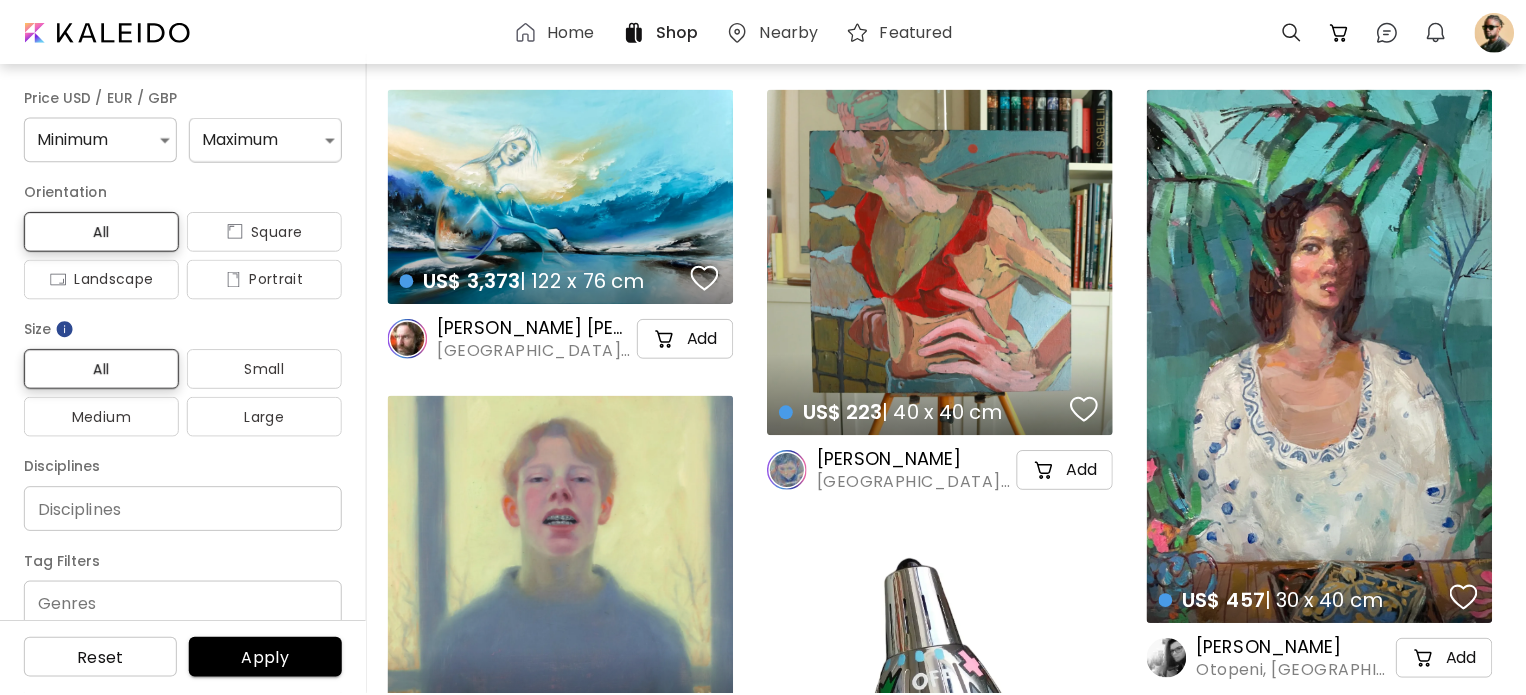 scroll, scrollTop: 0, scrollLeft: 0, axis: both 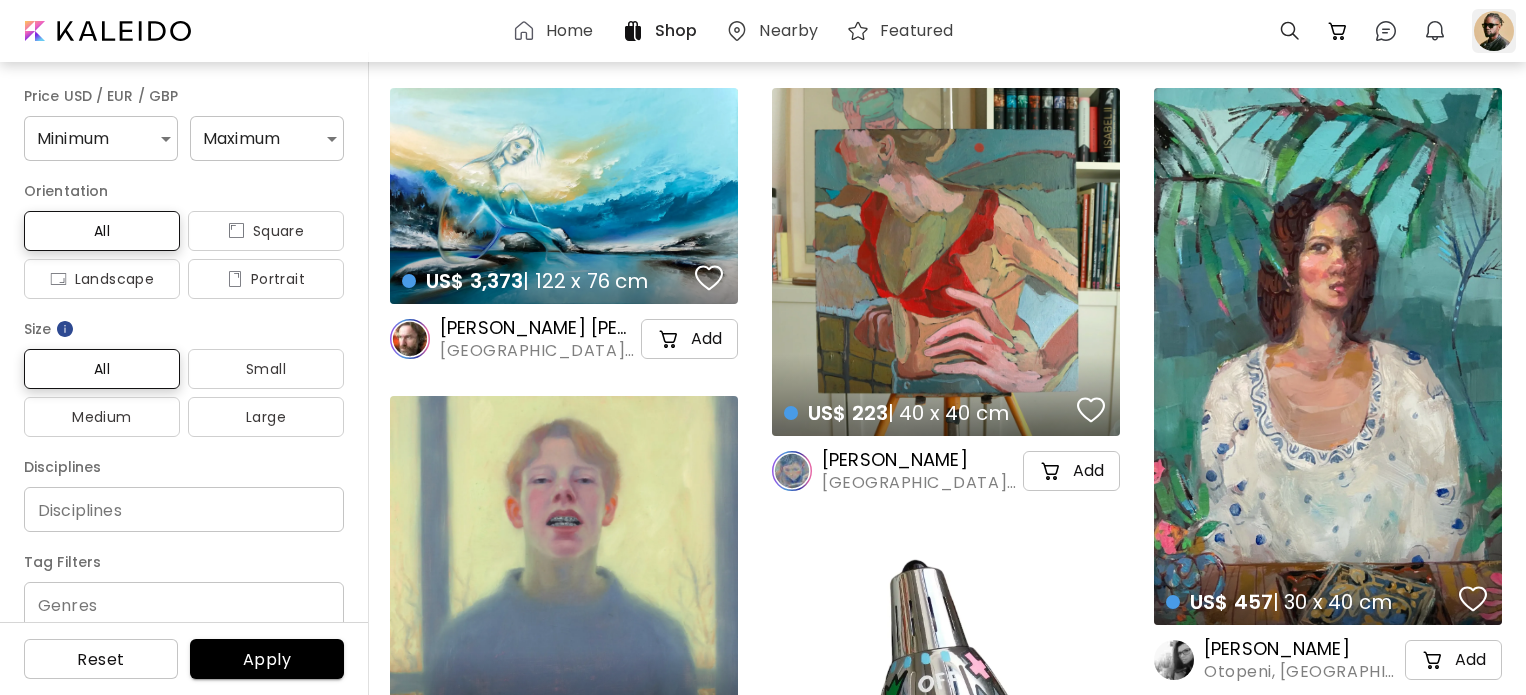 click at bounding box center [1494, 31] 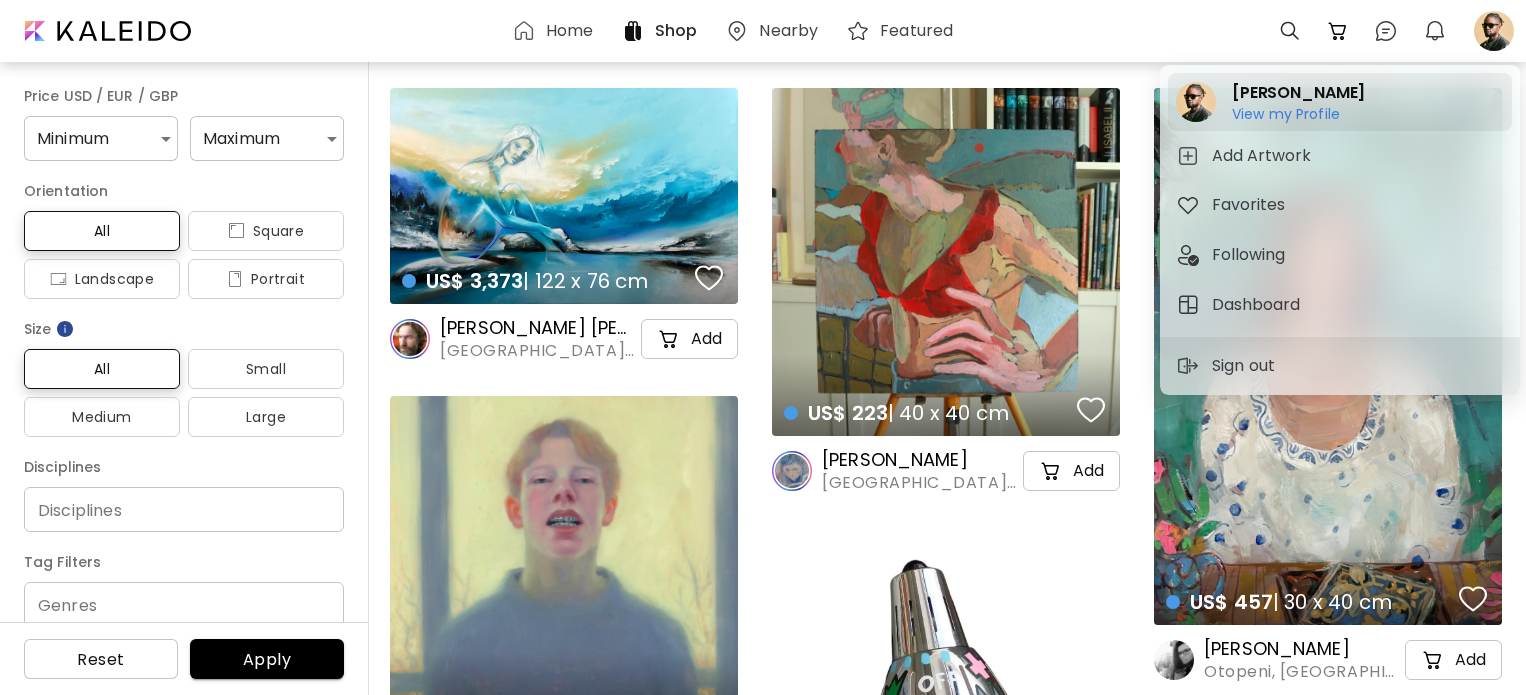 click on "View my Profile" at bounding box center (1298, 114) 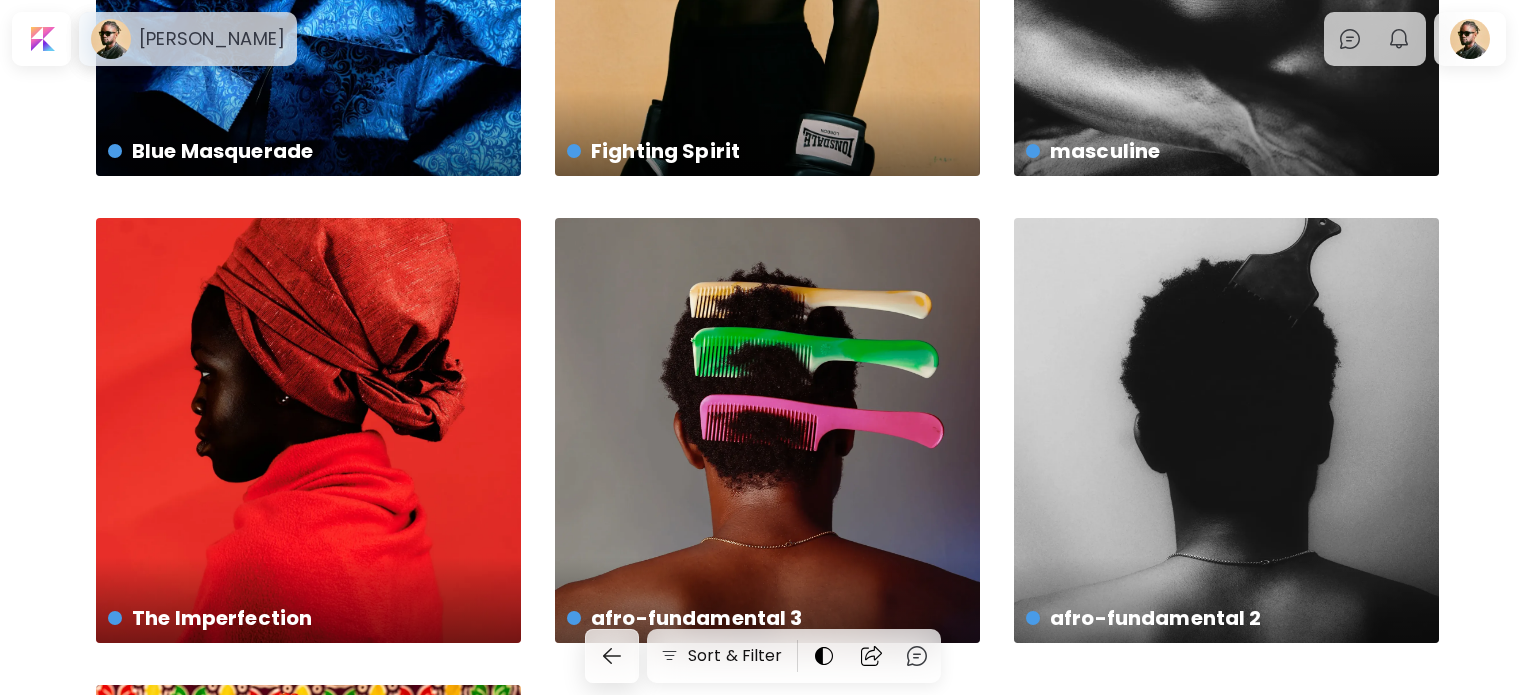 scroll, scrollTop: 352, scrollLeft: 0, axis: vertical 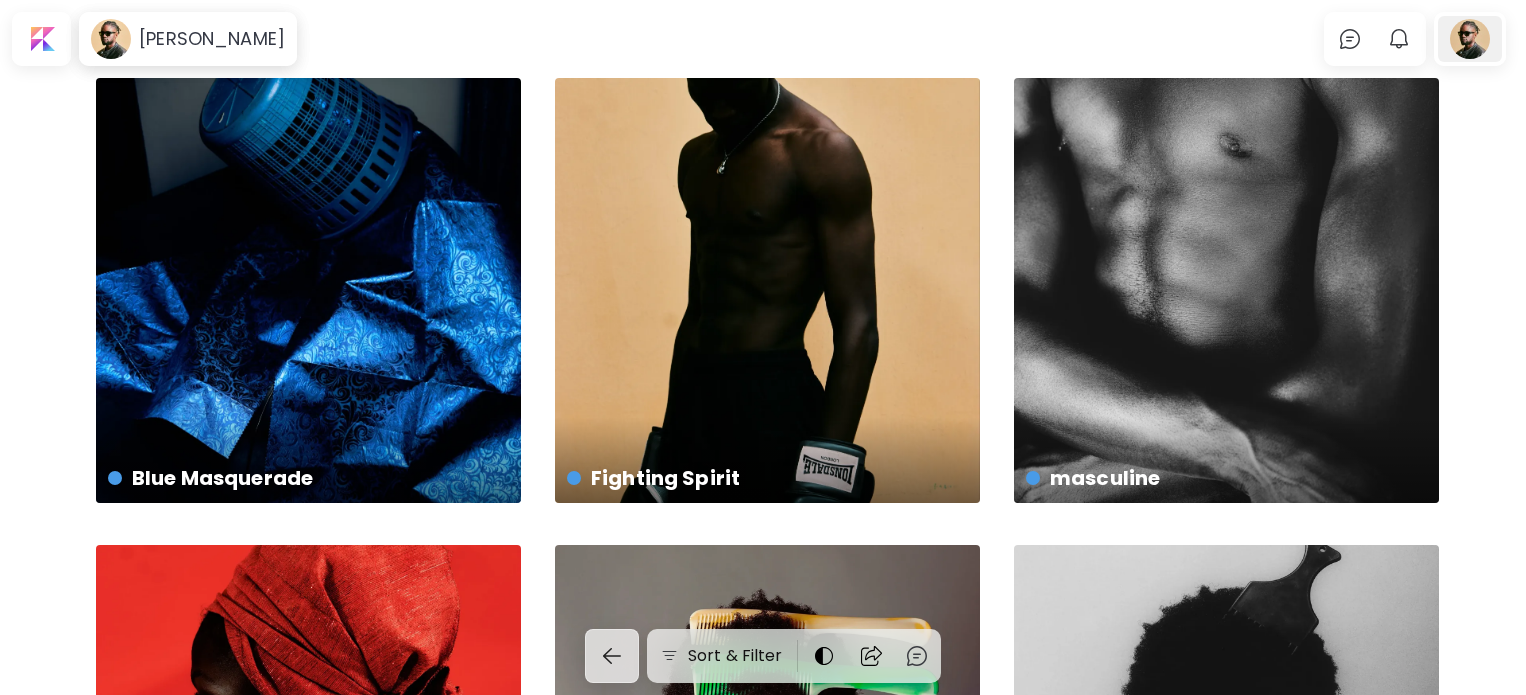 click at bounding box center [1470, 39] 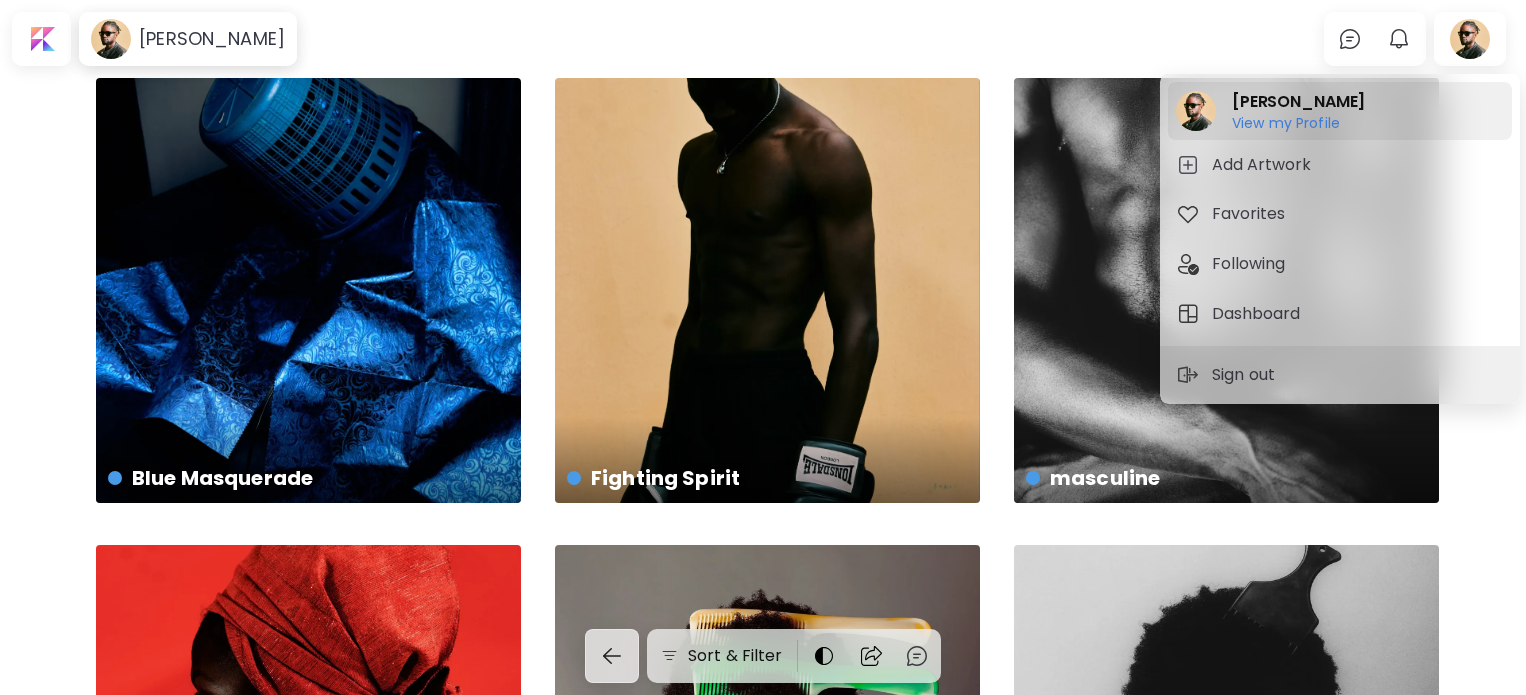 click on "[PERSON_NAME]" at bounding box center (1298, 102) 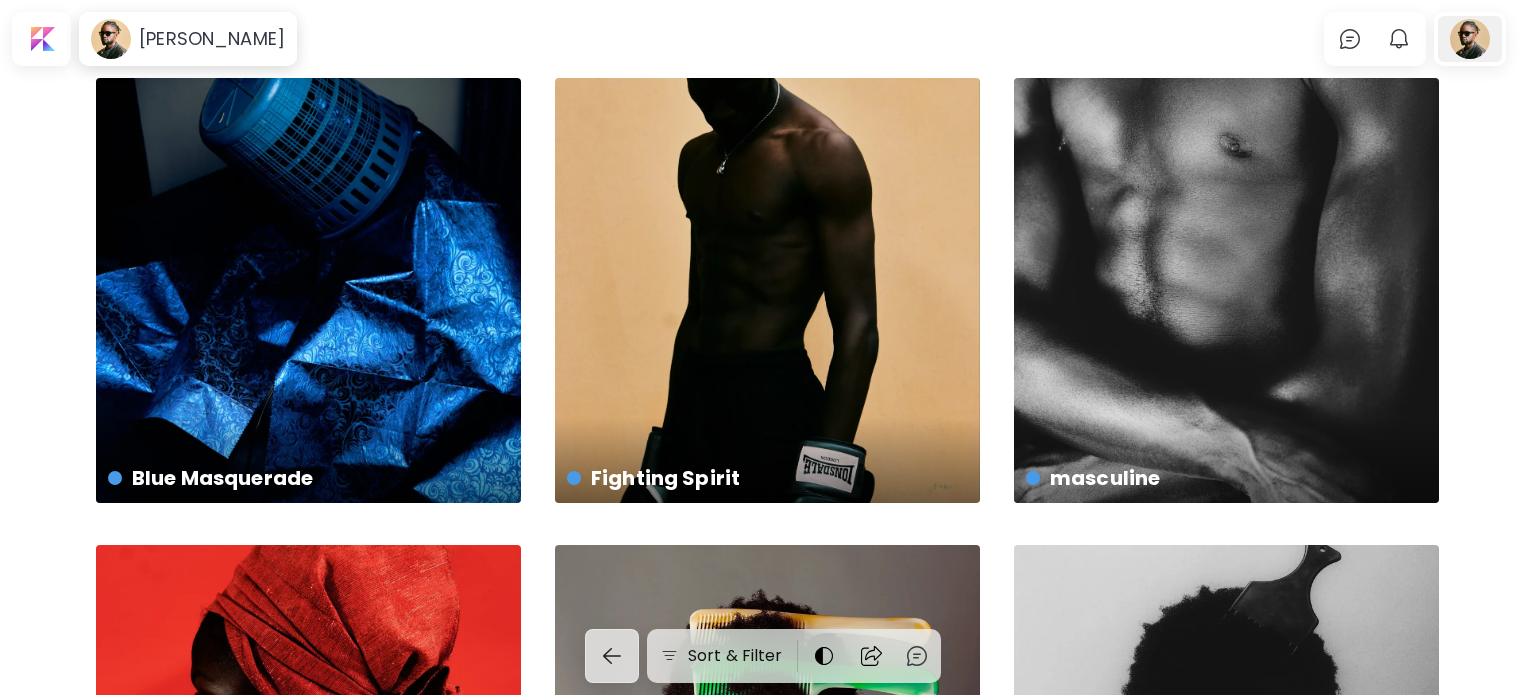 click at bounding box center (1470, 39) 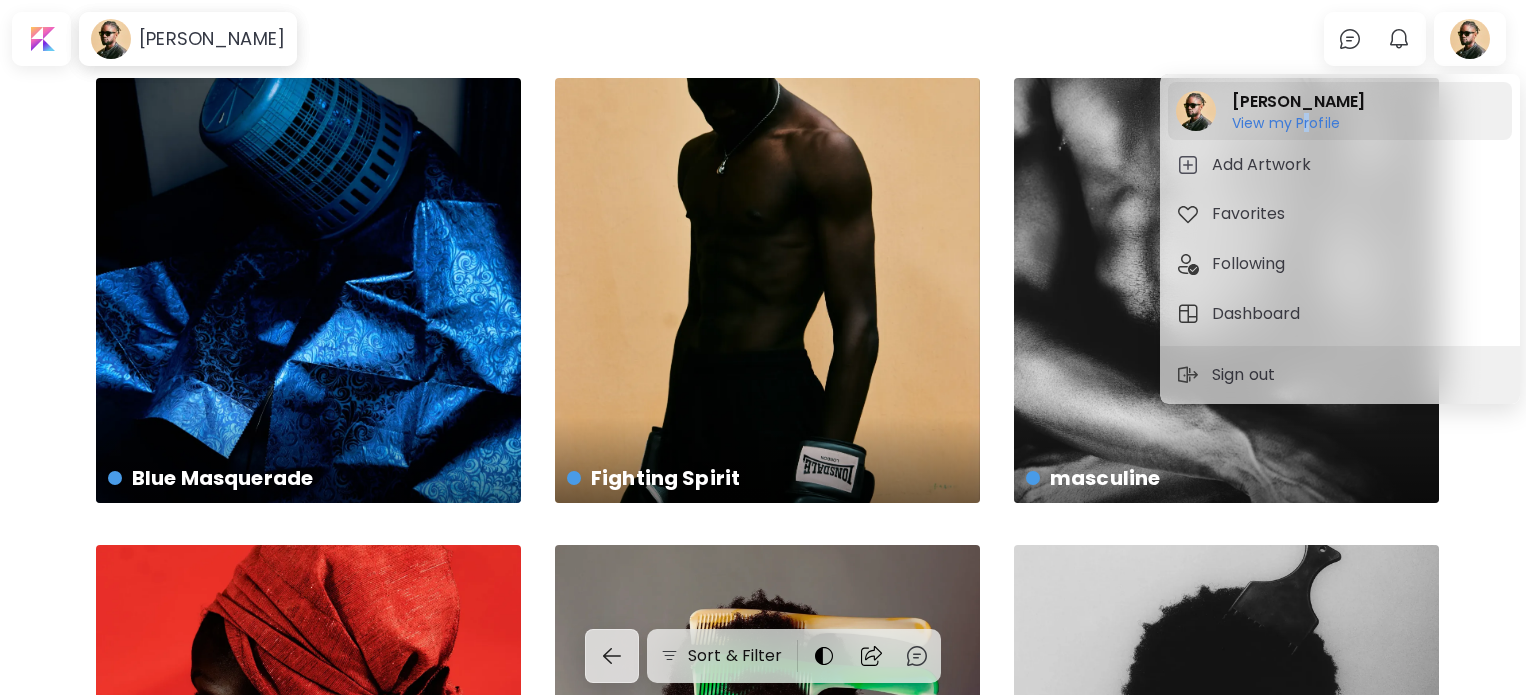 click on "View my Profile" at bounding box center [1298, 123] 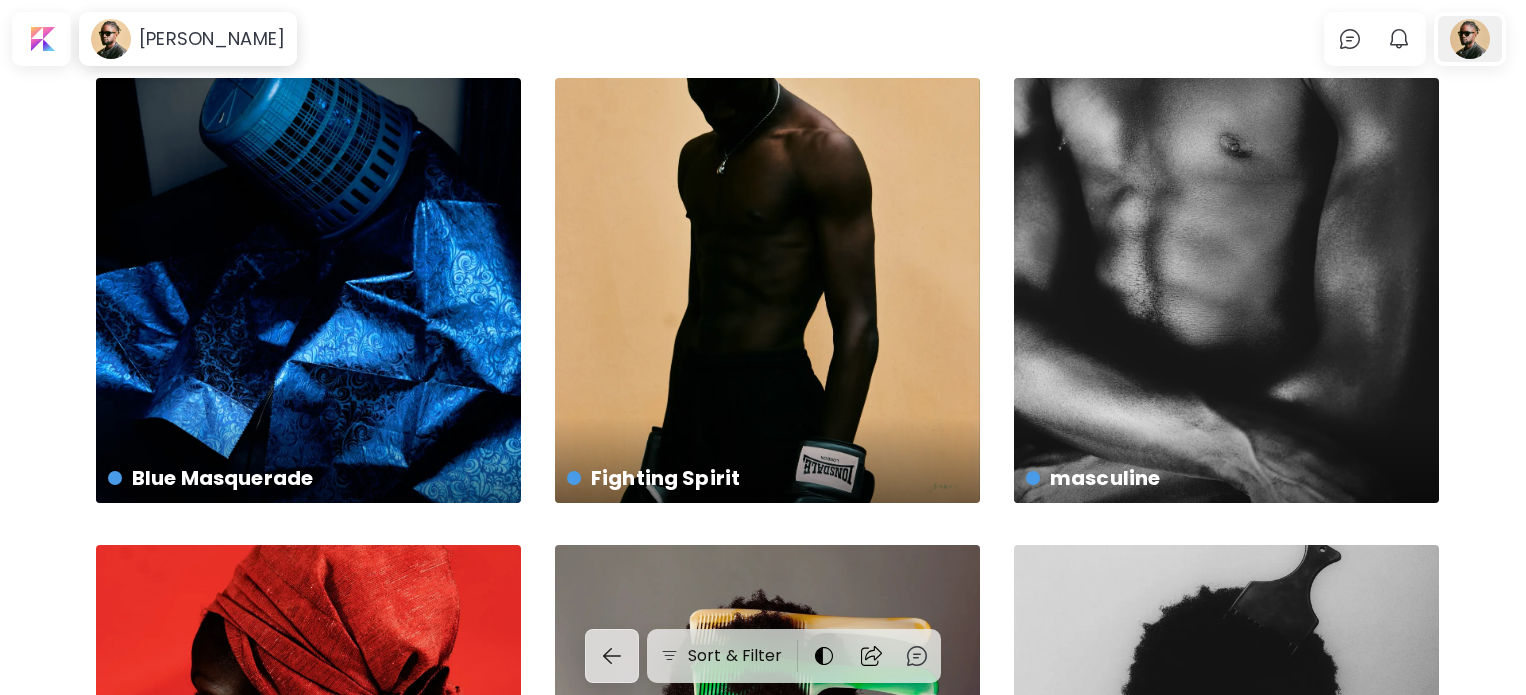 click at bounding box center (1470, 39) 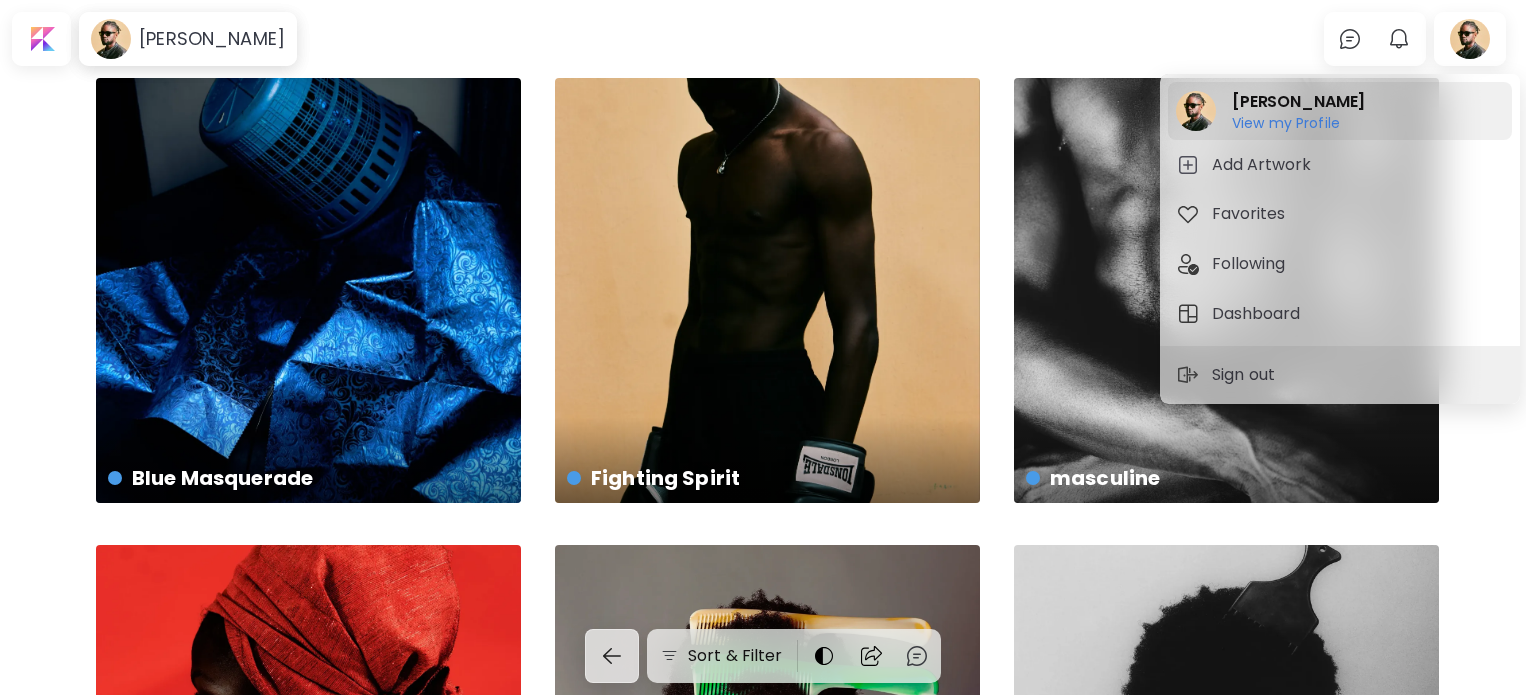 click 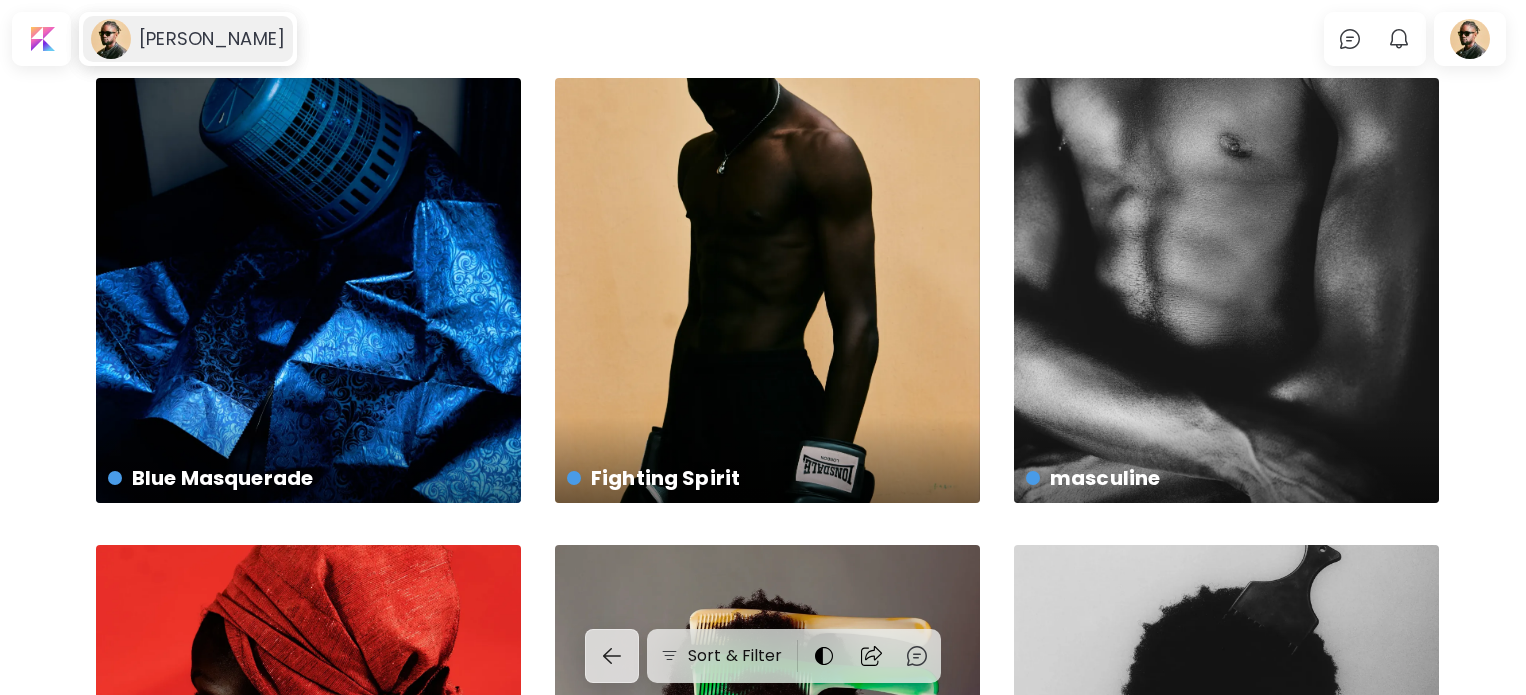 click on "[PERSON_NAME]" at bounding box center [188, 39] 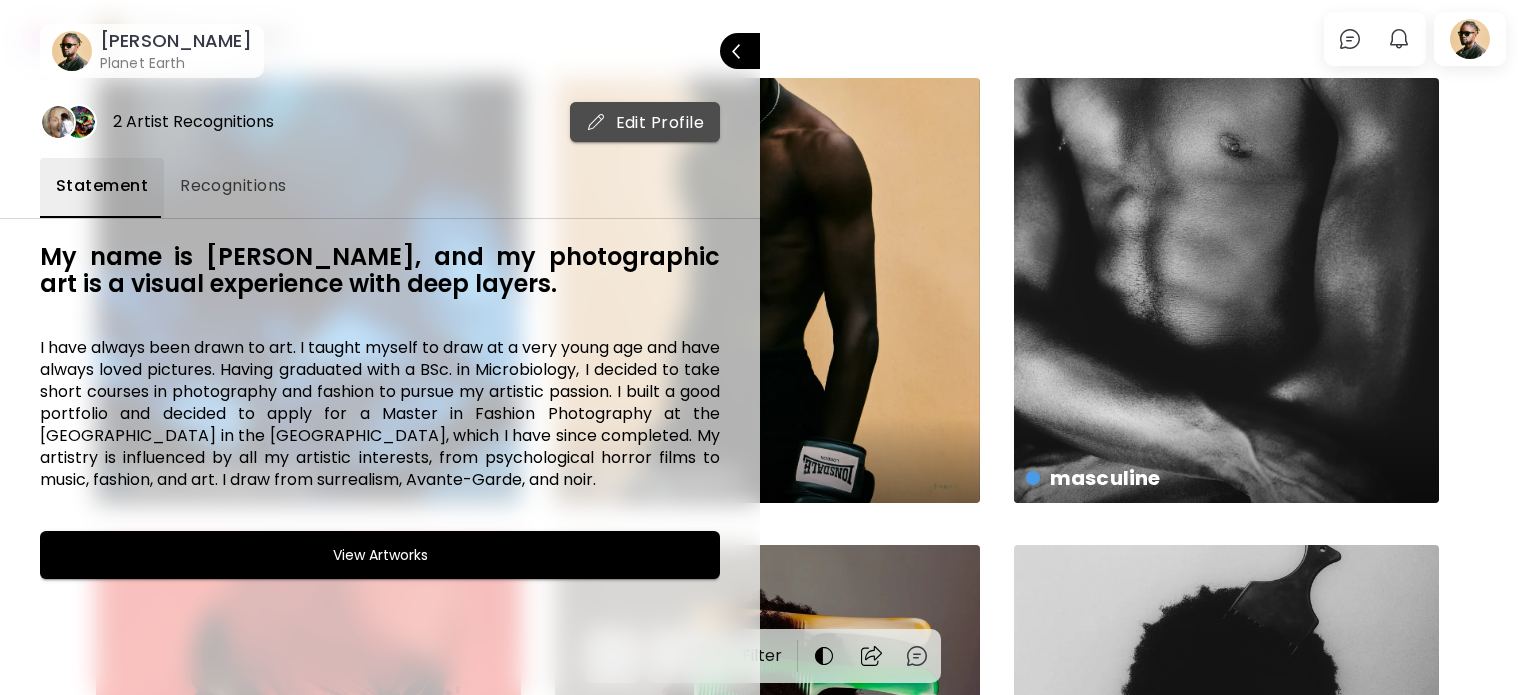 click on "Edit Profile" at bounding box center [645, 122] 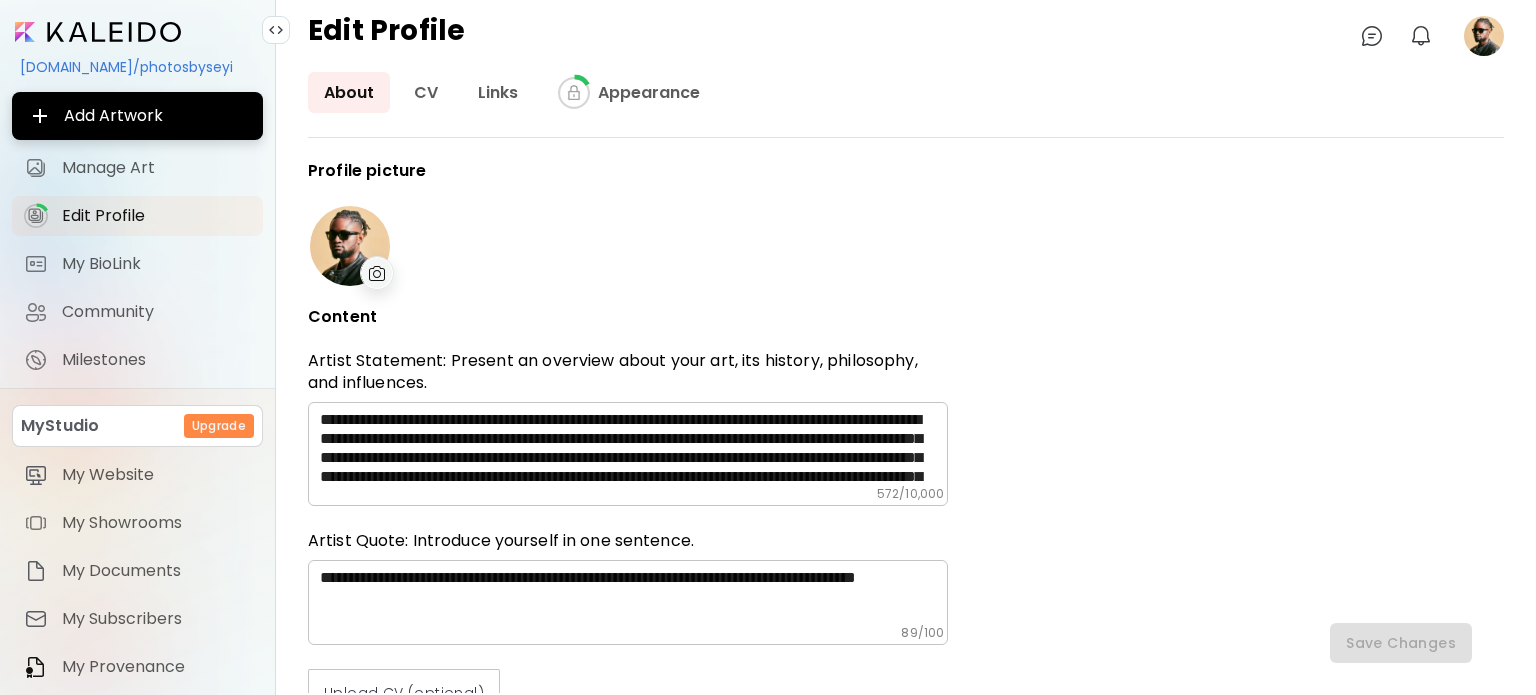 click at bounding box center [377, 273] 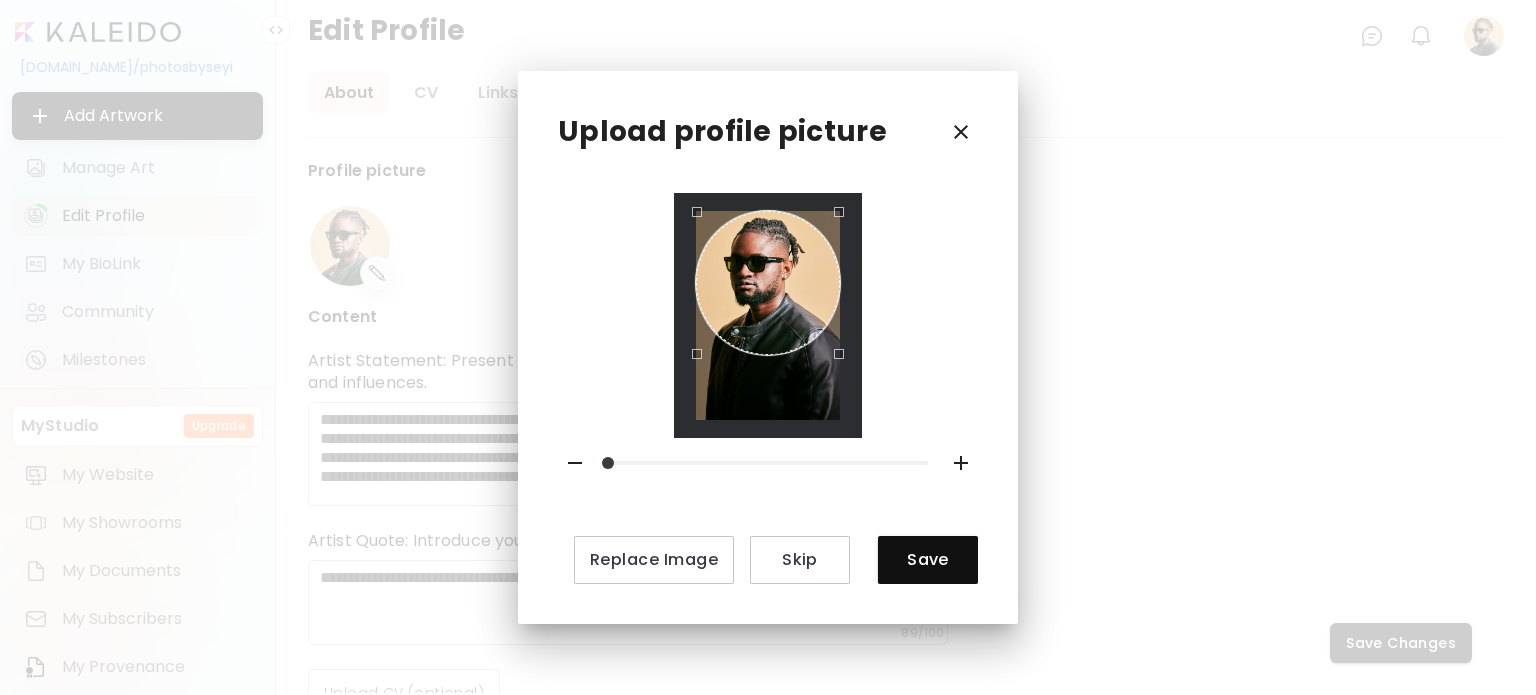 click at bounding box center (768, 283) 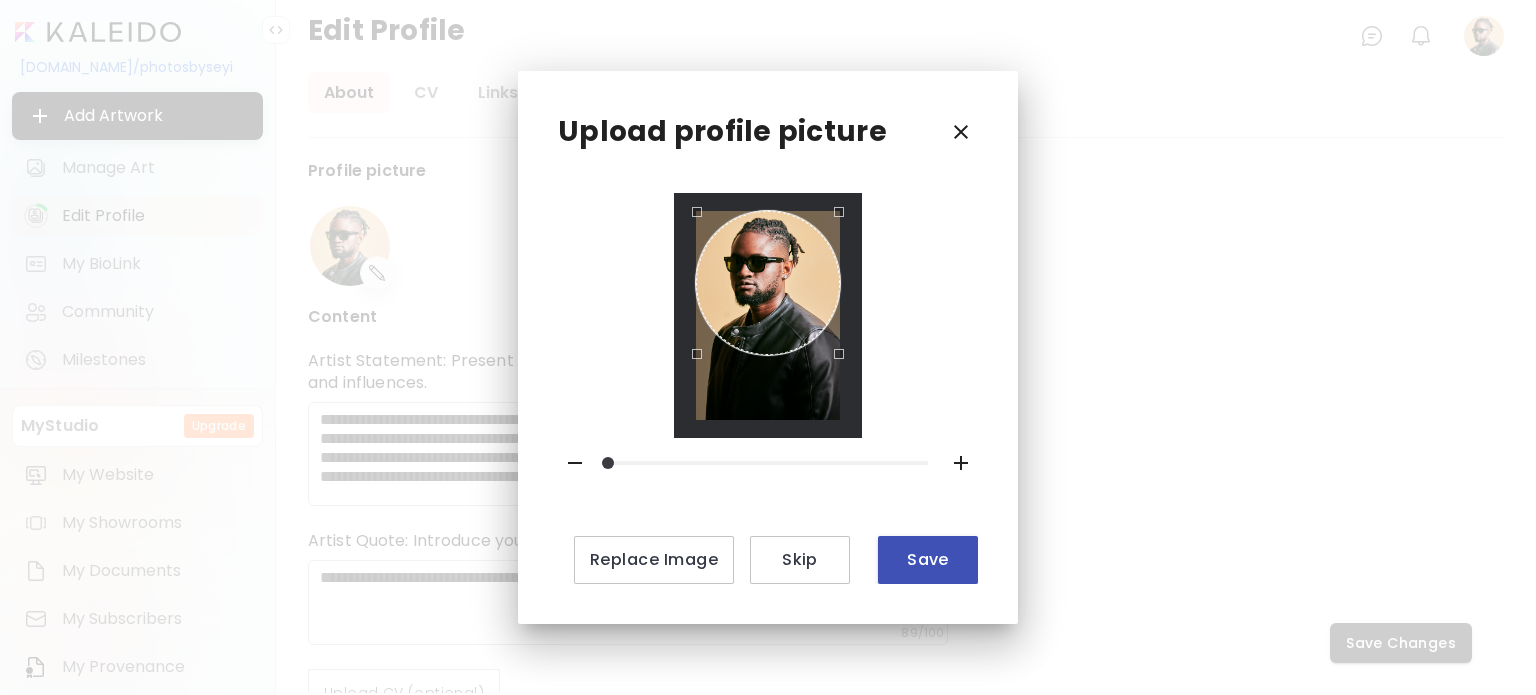 click on "Save" at bounding box center [928, 559] 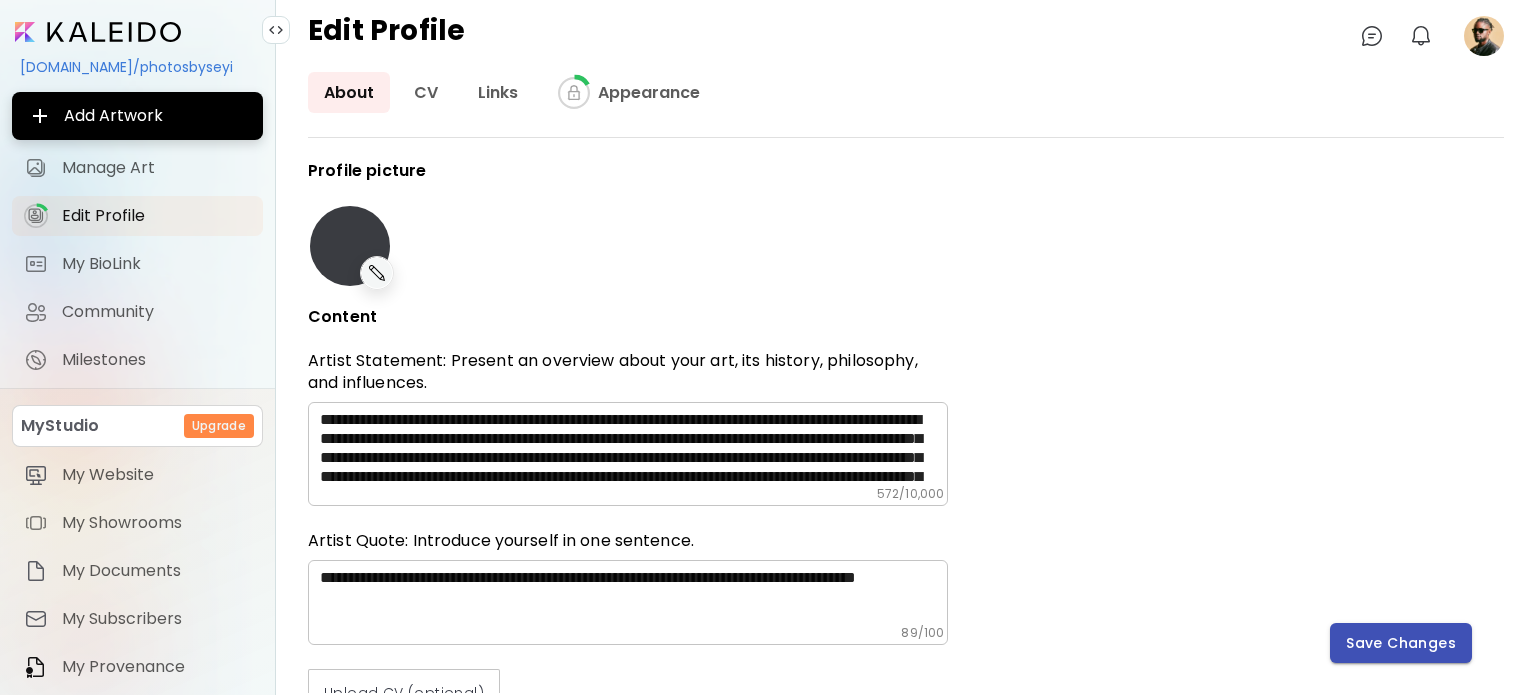 click on "Save Changes" at bounding box center [1401, 643] 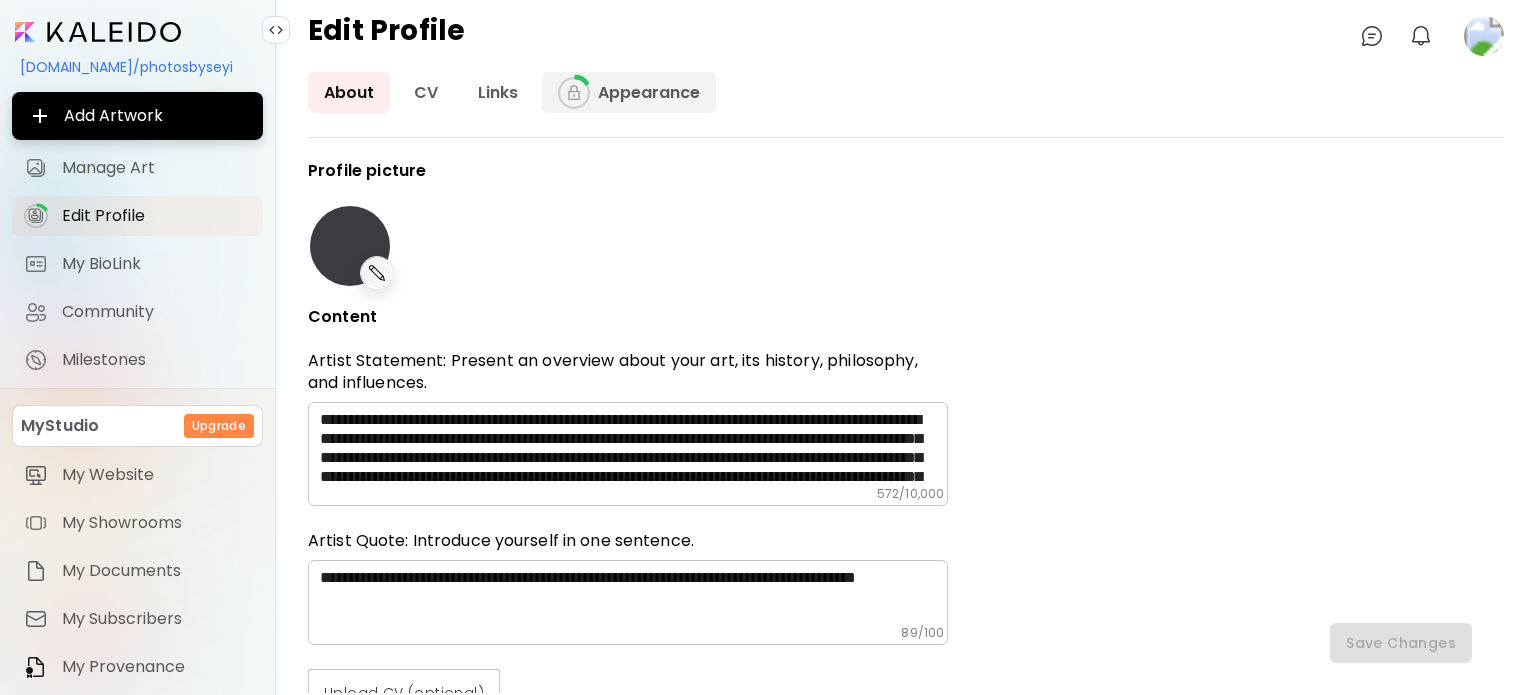 click at bounding box center [574, 93] 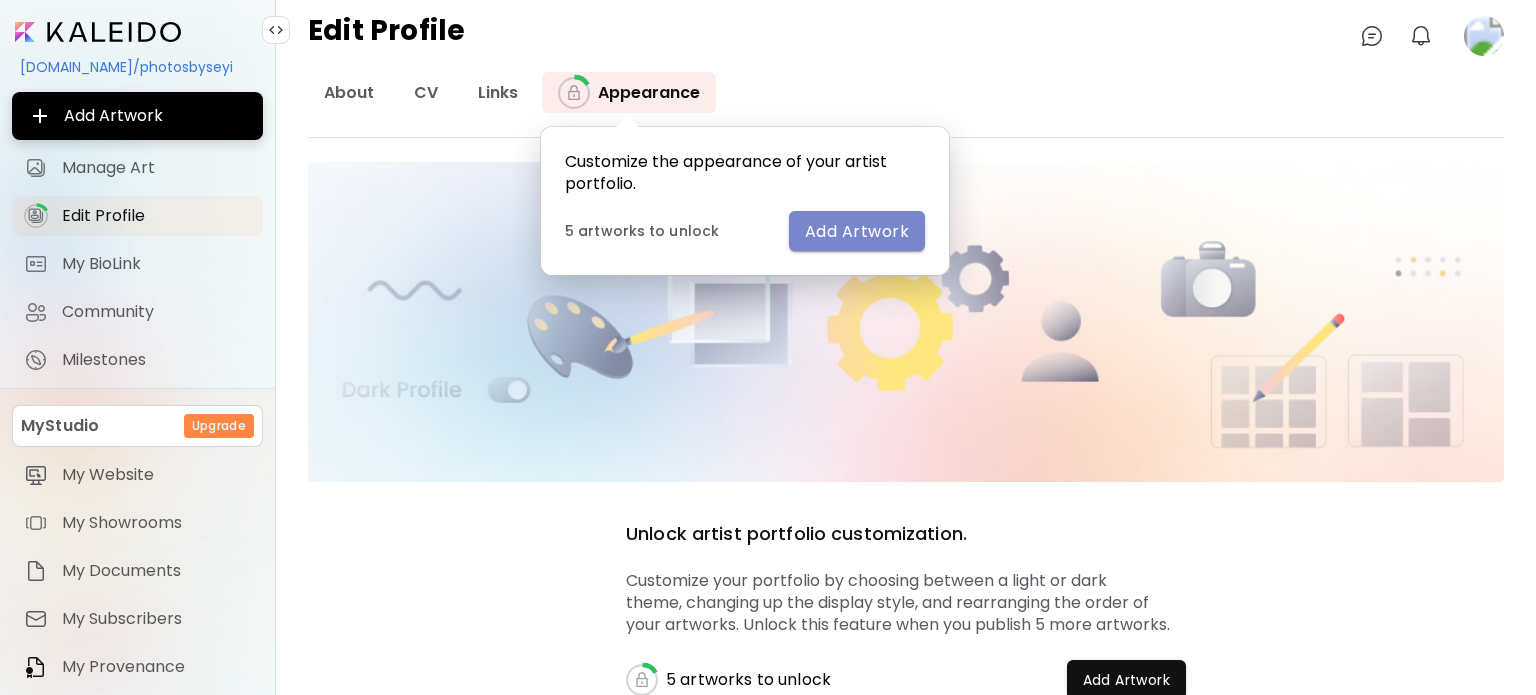 click on "Add Artwork" at bounding box center [857, 231] 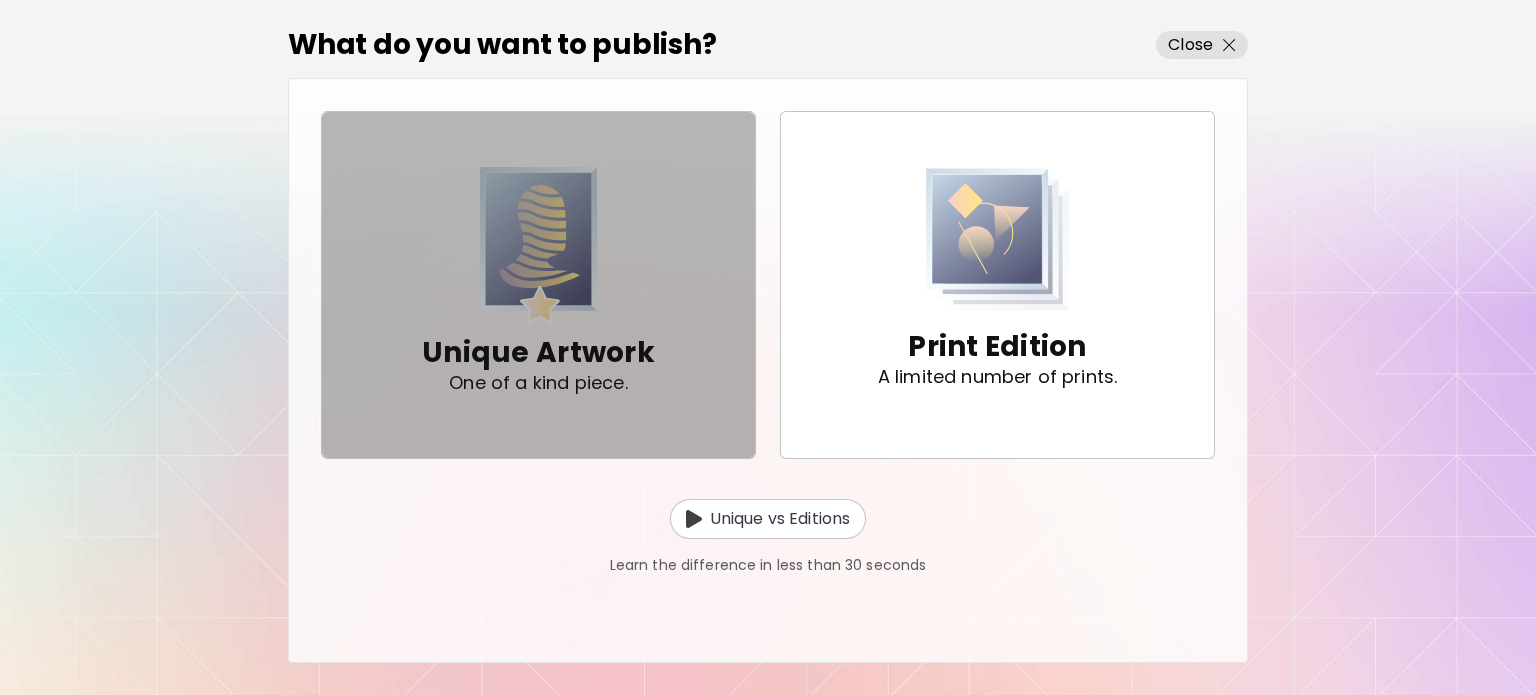 click on "Unique Artwork One of a kind piece." at bounding box center [538, 284] 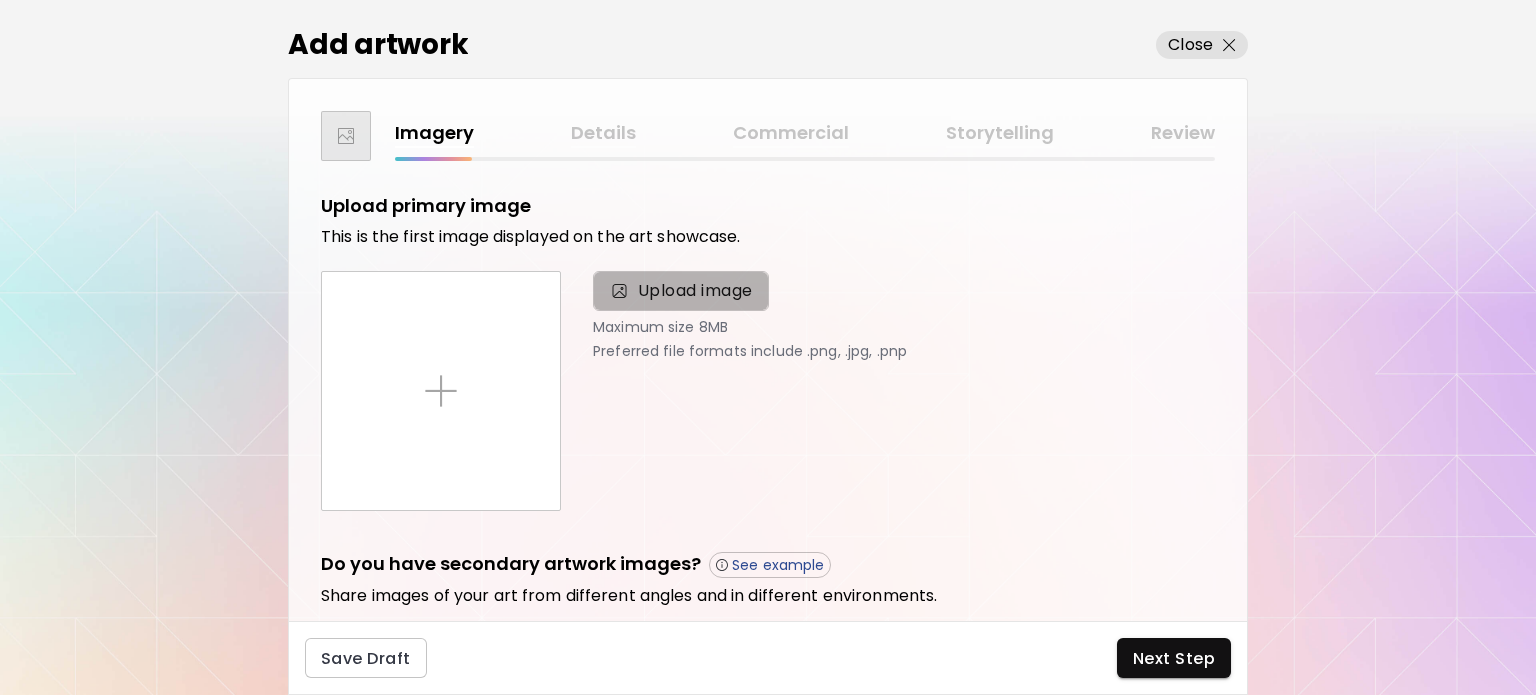 click on "Upload image" at bounding box center [695, 291] 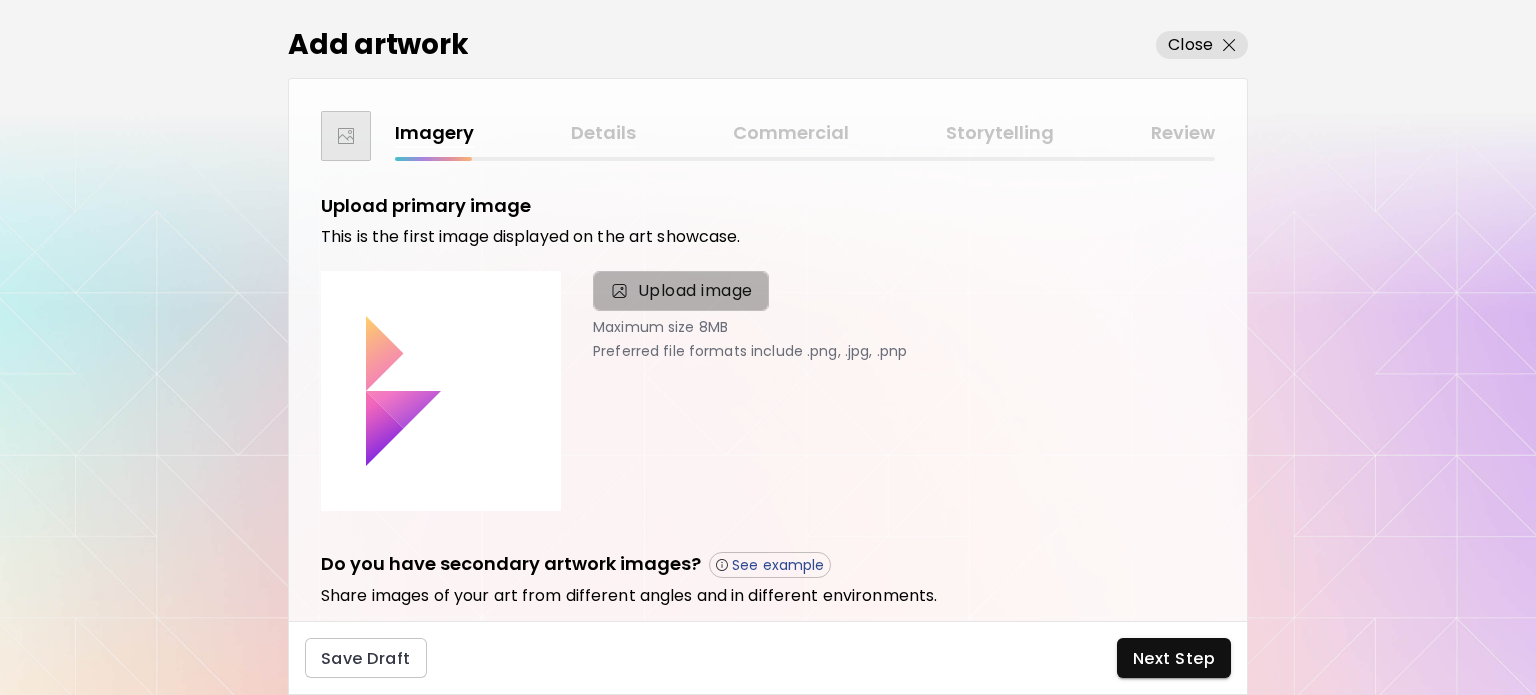 click on "Upload image" at bounding box center (695, 291) 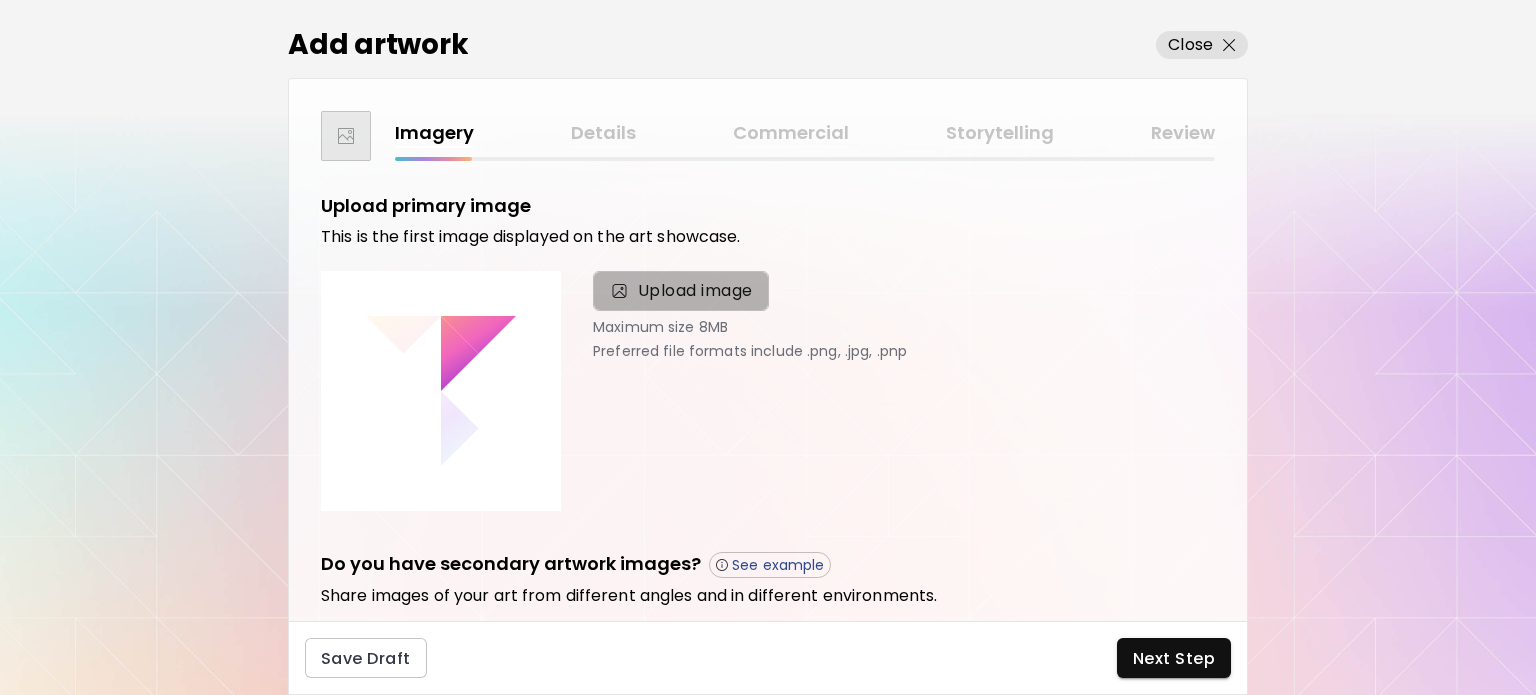 click on "Upload image" at bounding box center [0, 0] 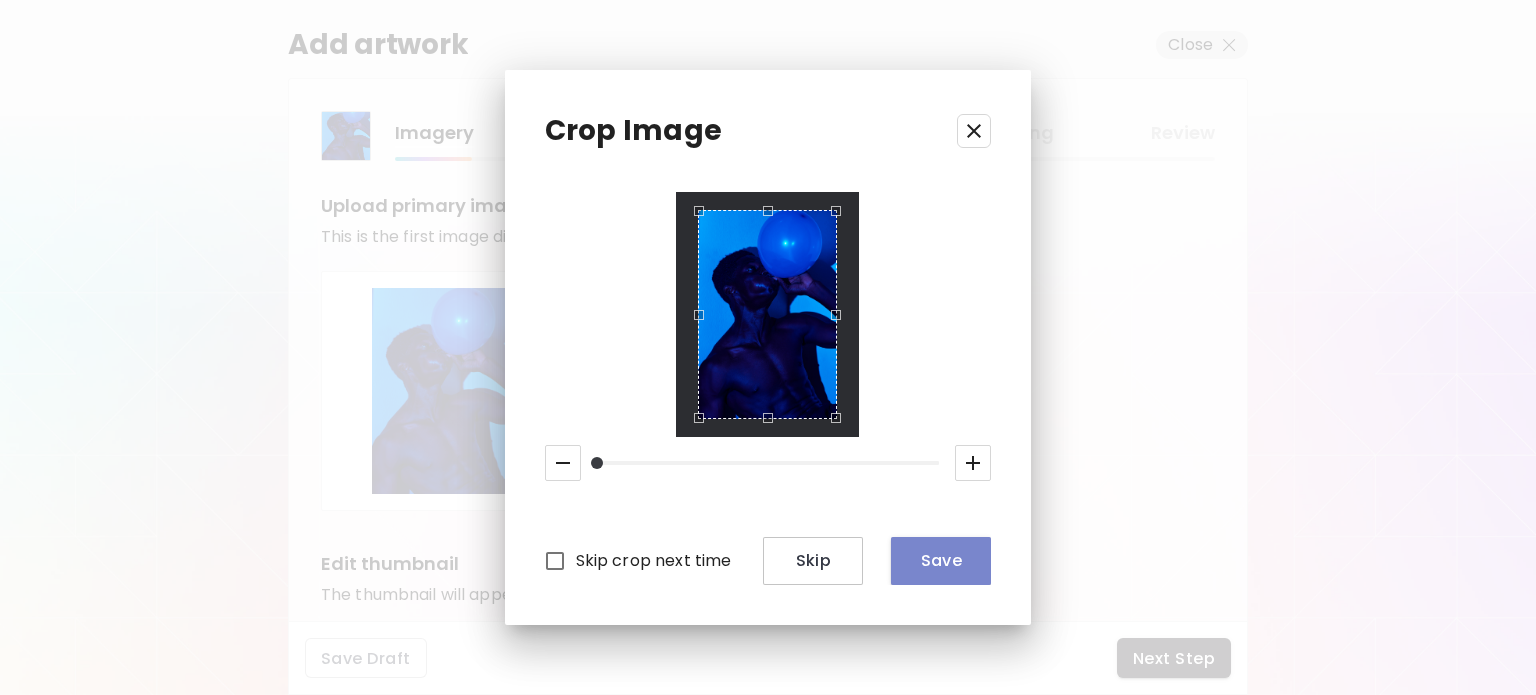 click on "Save" at bounding box center (941, 560) 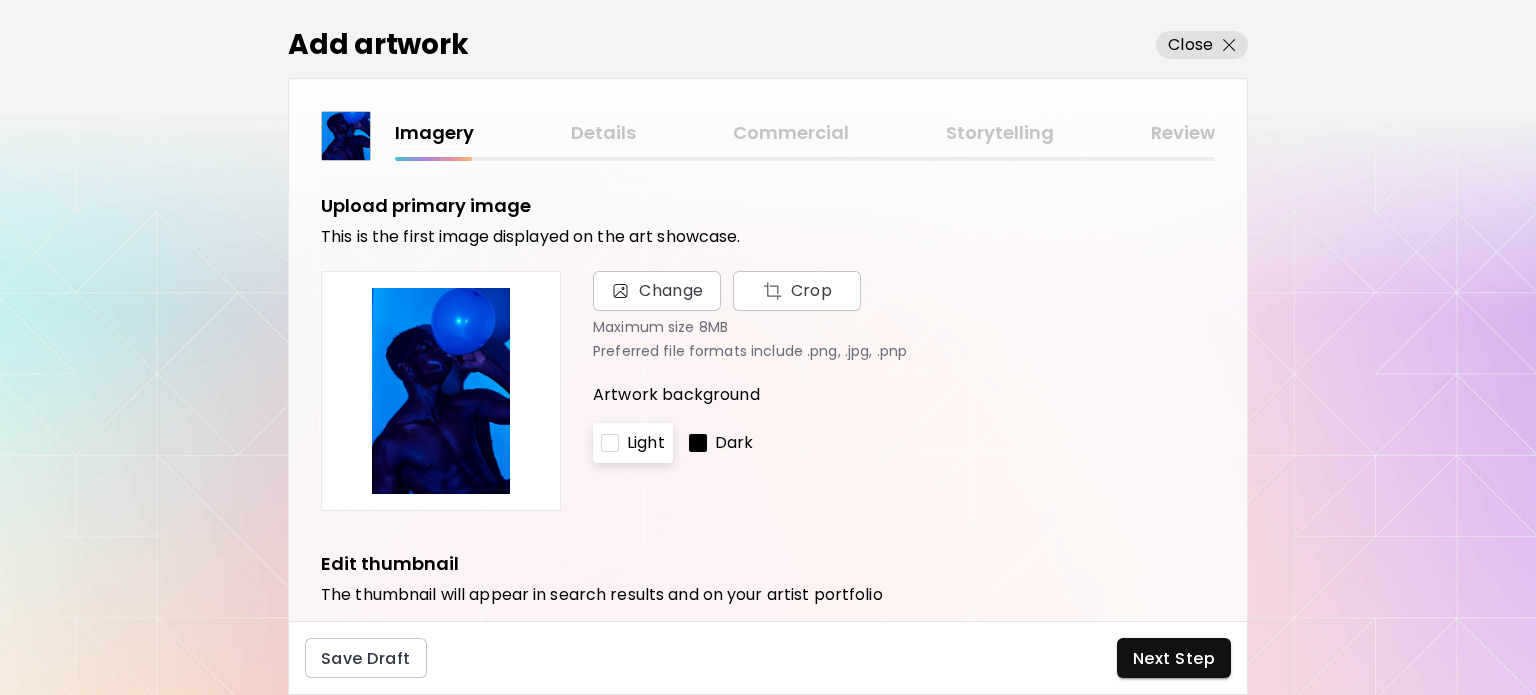click on "Dark" at bounding box center [721, 443] 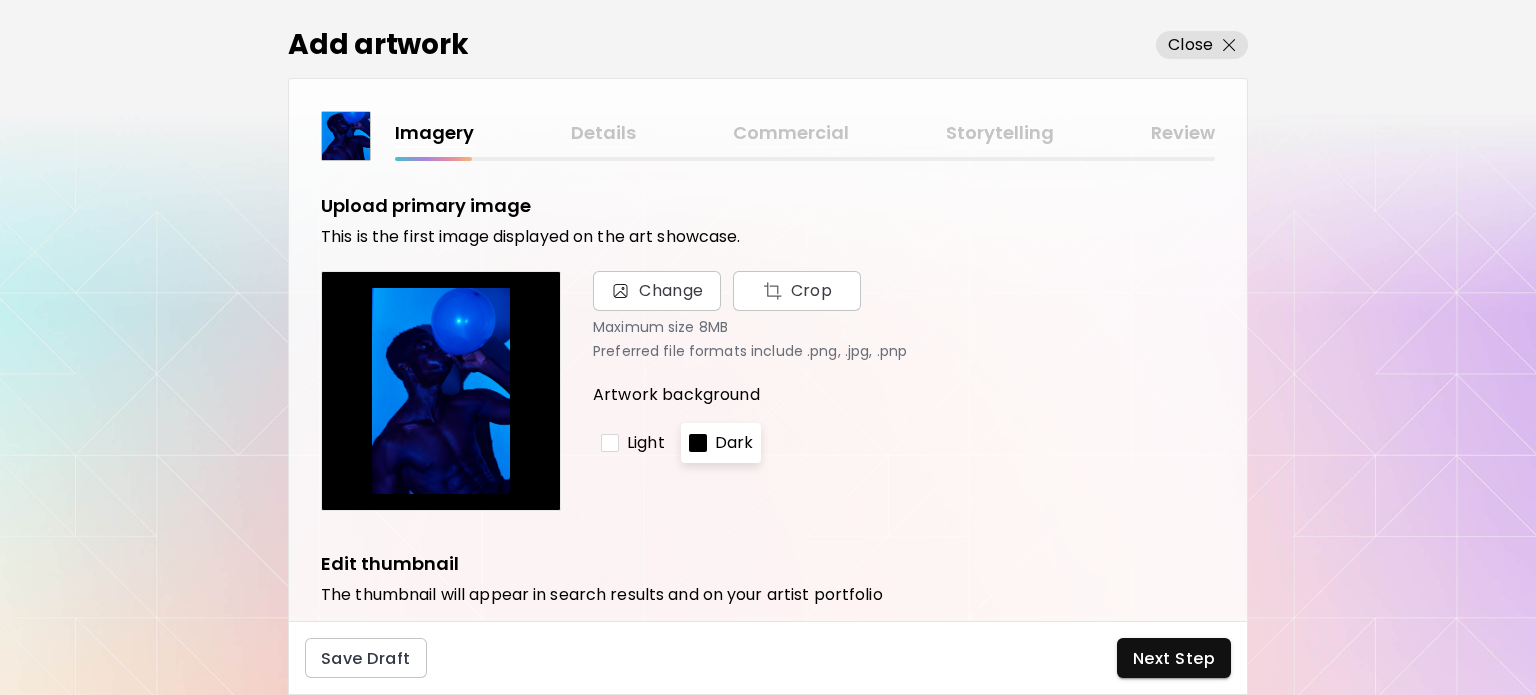click on "Light" at bounding box center (633, 443) 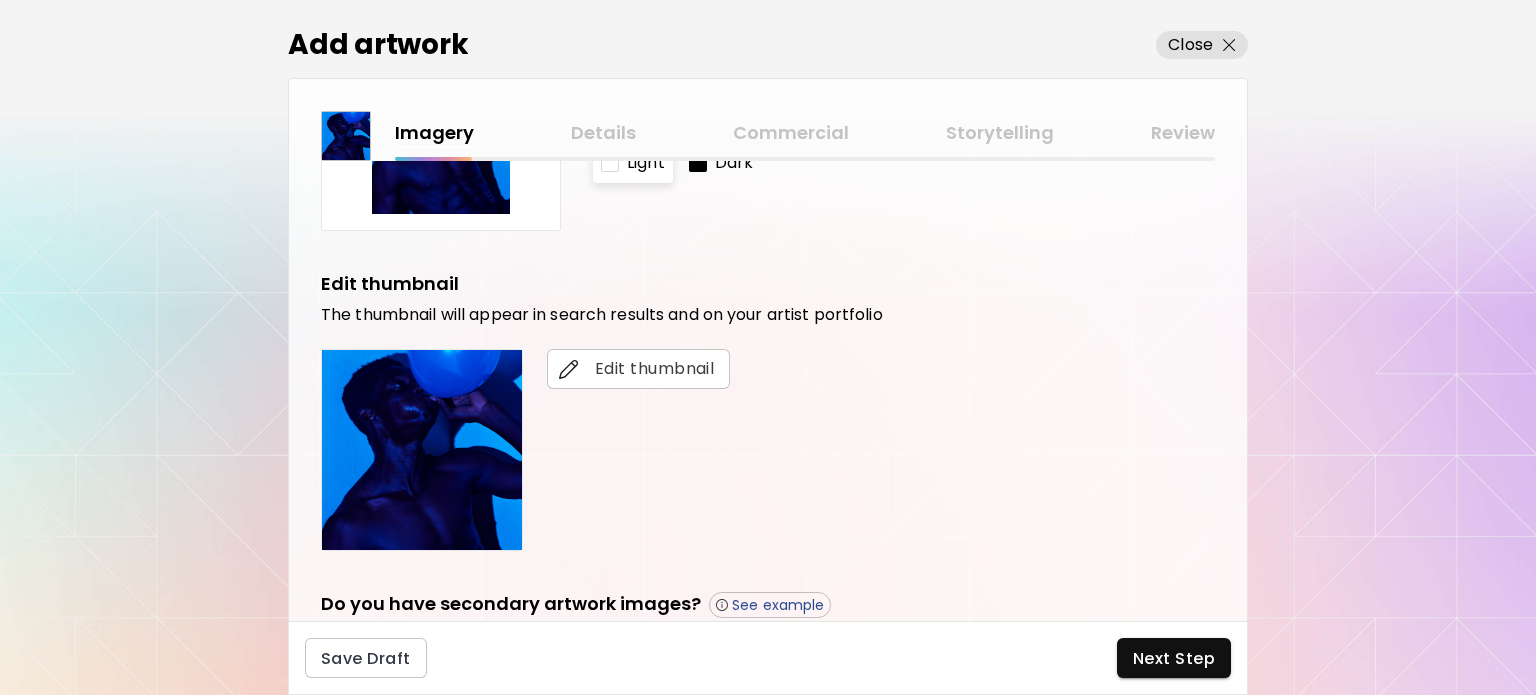 scroll, scrollTop: 282, scrollLeft: 0, axis: vertical 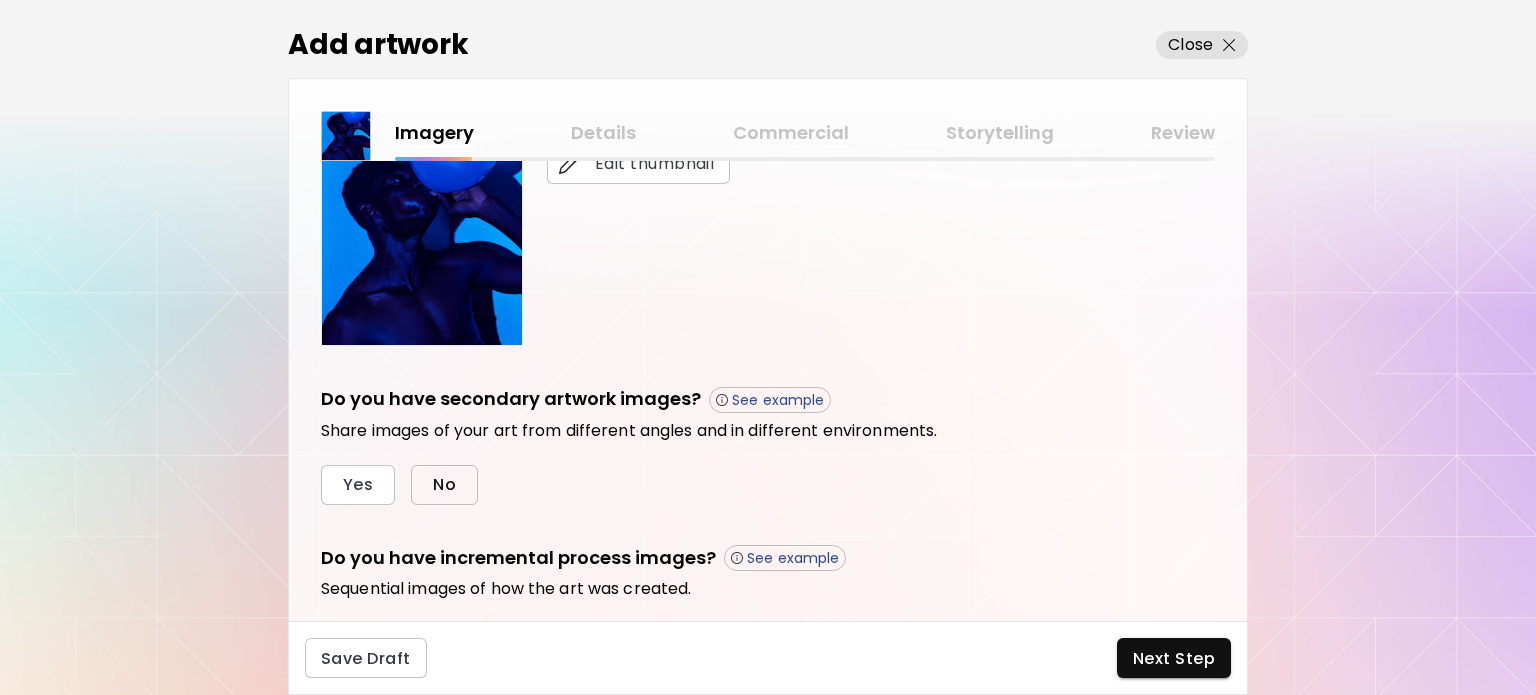 click on "No" at bounding box center [444, 484] 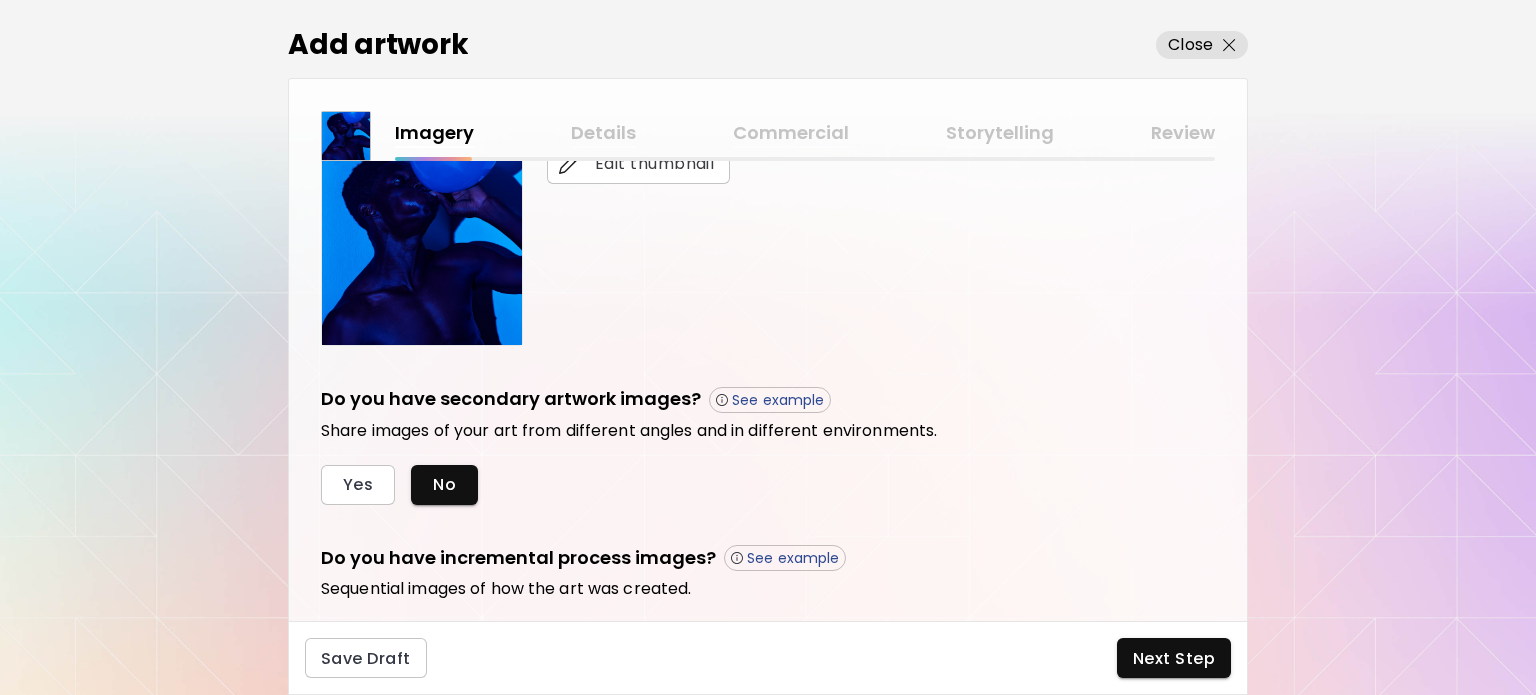 scroll, scrollTop: 596, scrollLeft: 0, axis: vertical 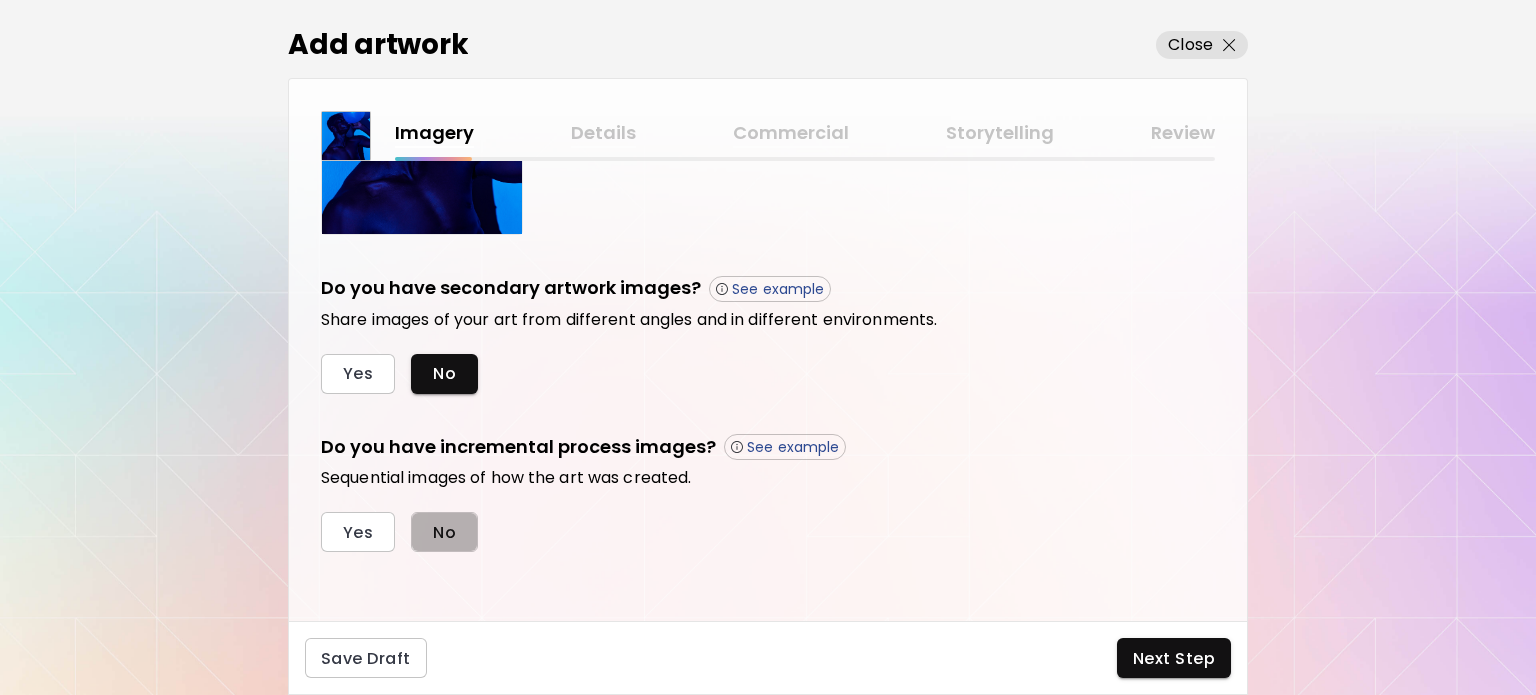 click on "No" at bounding box center (444, 532) 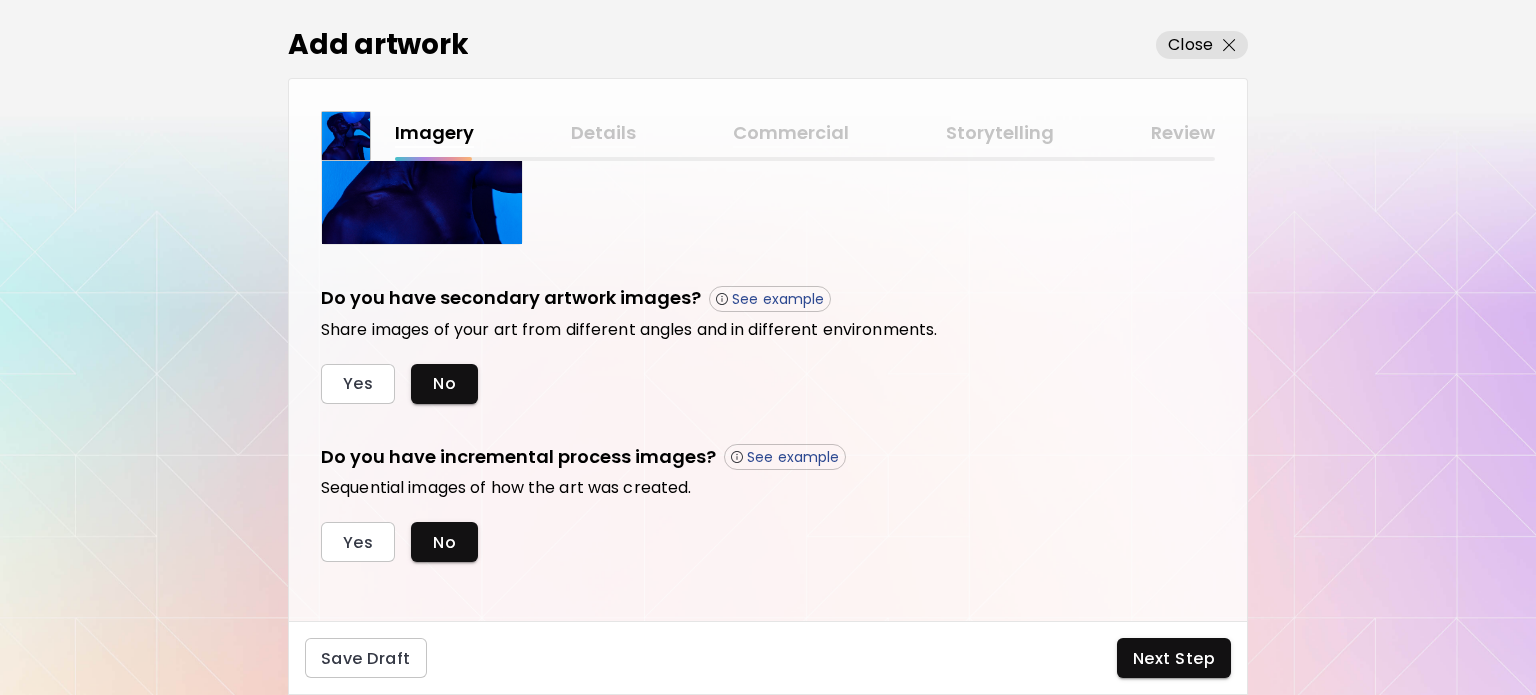 scroll, scrollTop: 596, scrollLeft: 0, axis: vertical 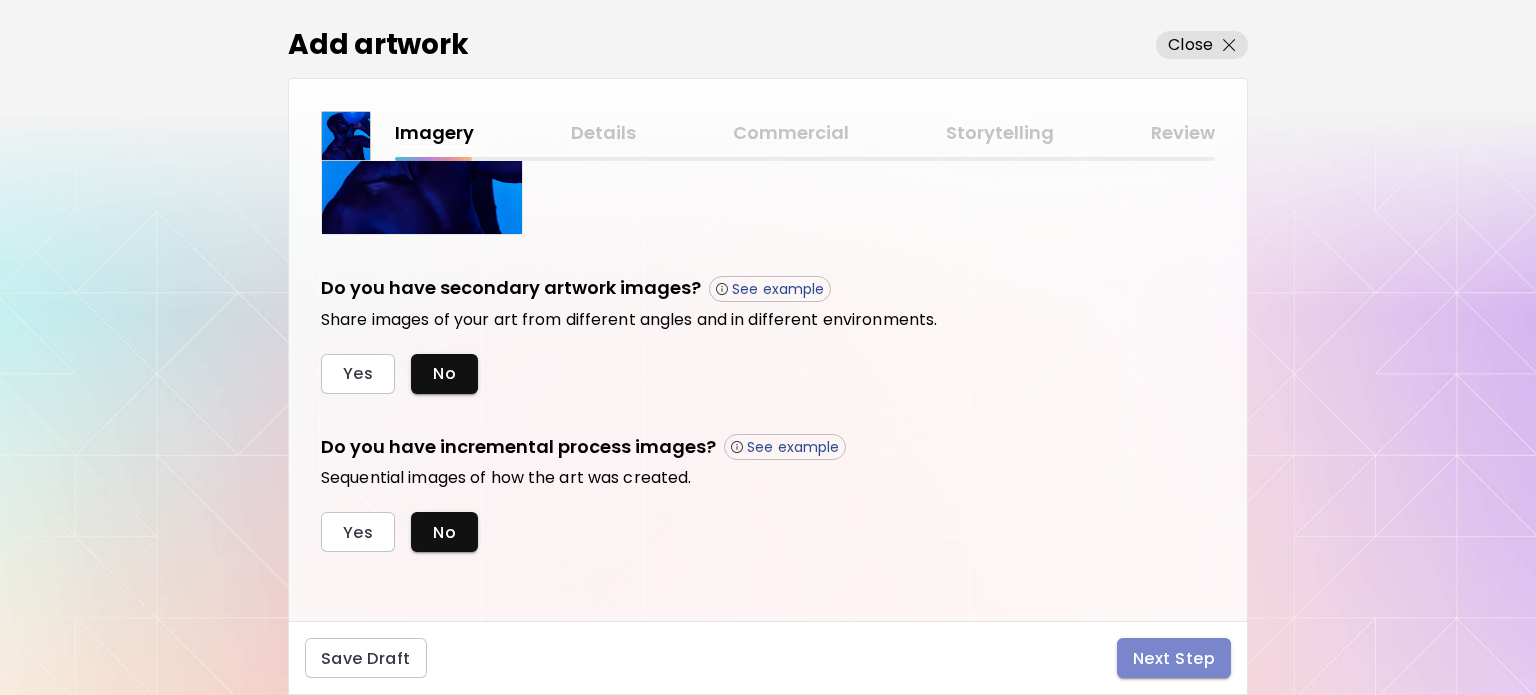 click on "Next Step" at bounding box center (1174, 658) 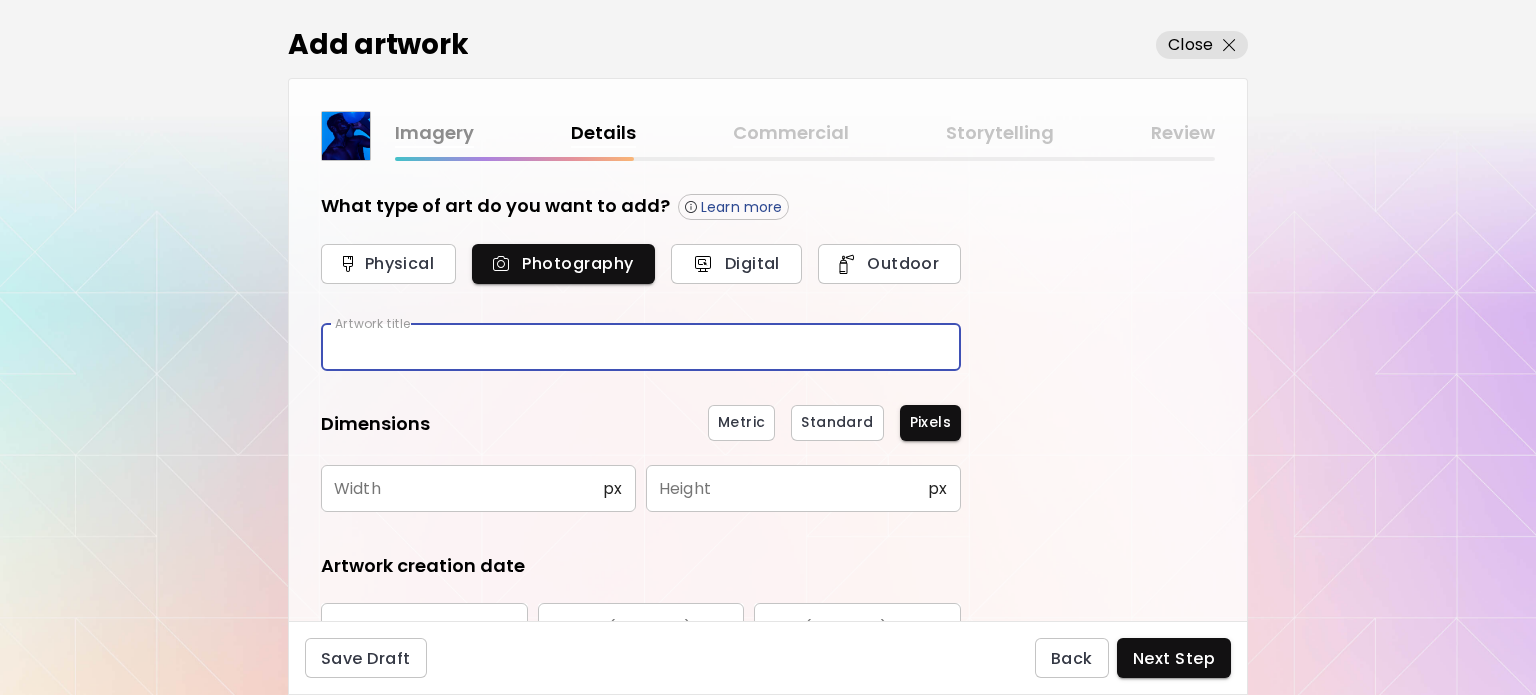 click at bounding box center [641, 347] 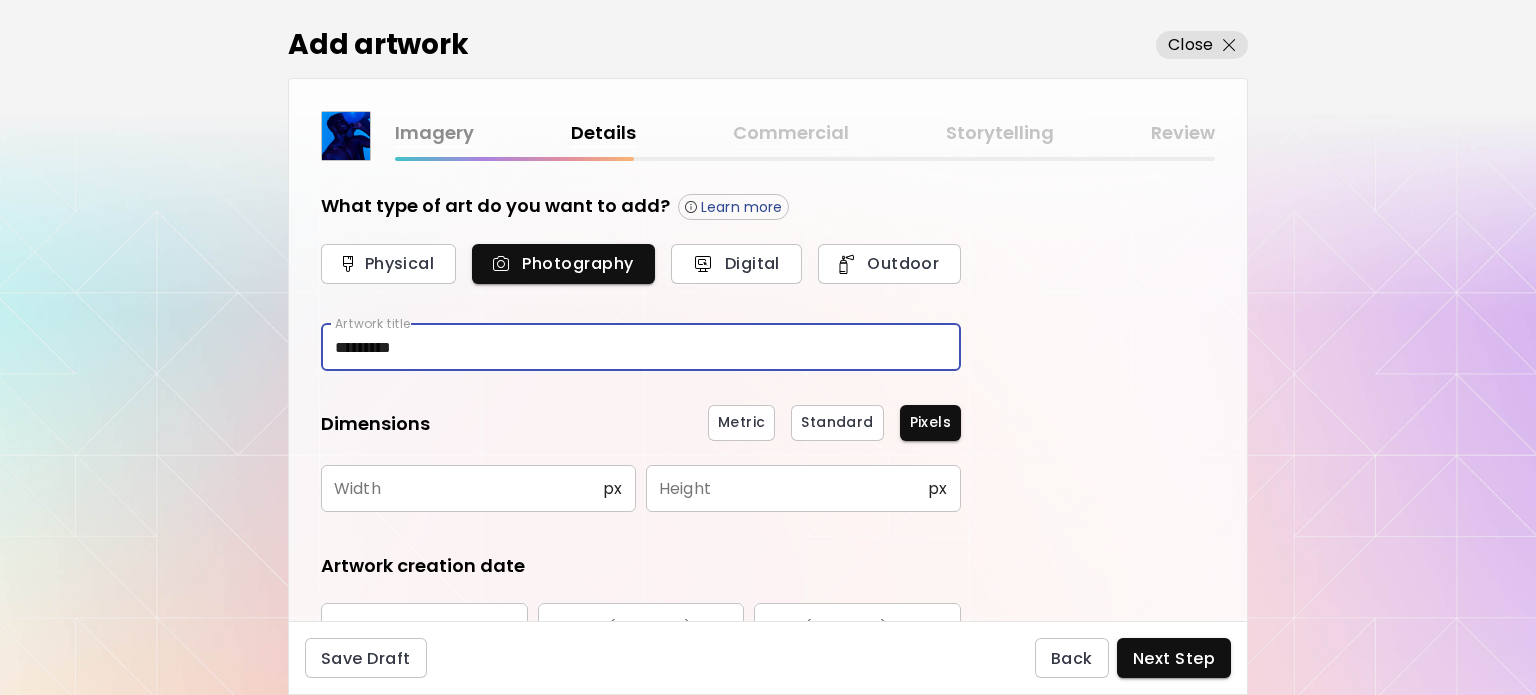 type on "*********" 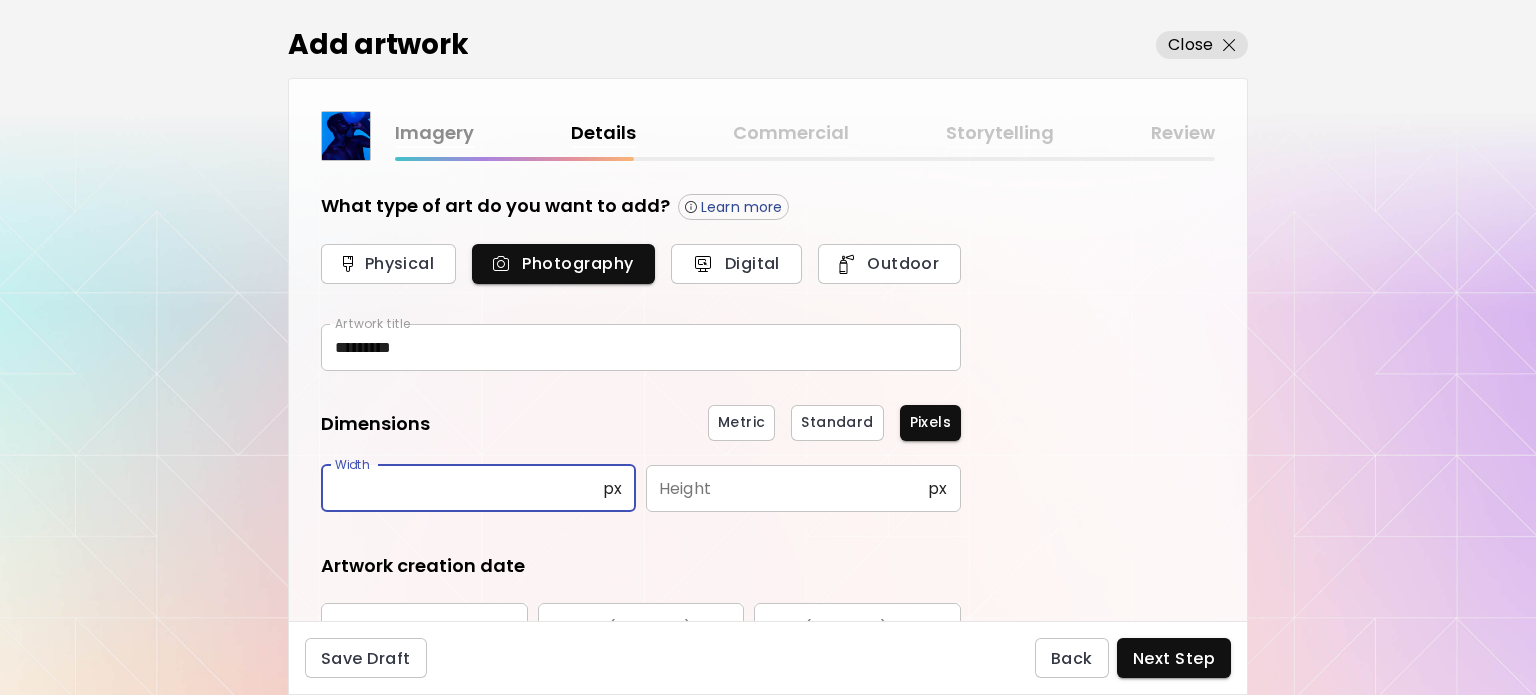 click at bounding box center (462, 488) 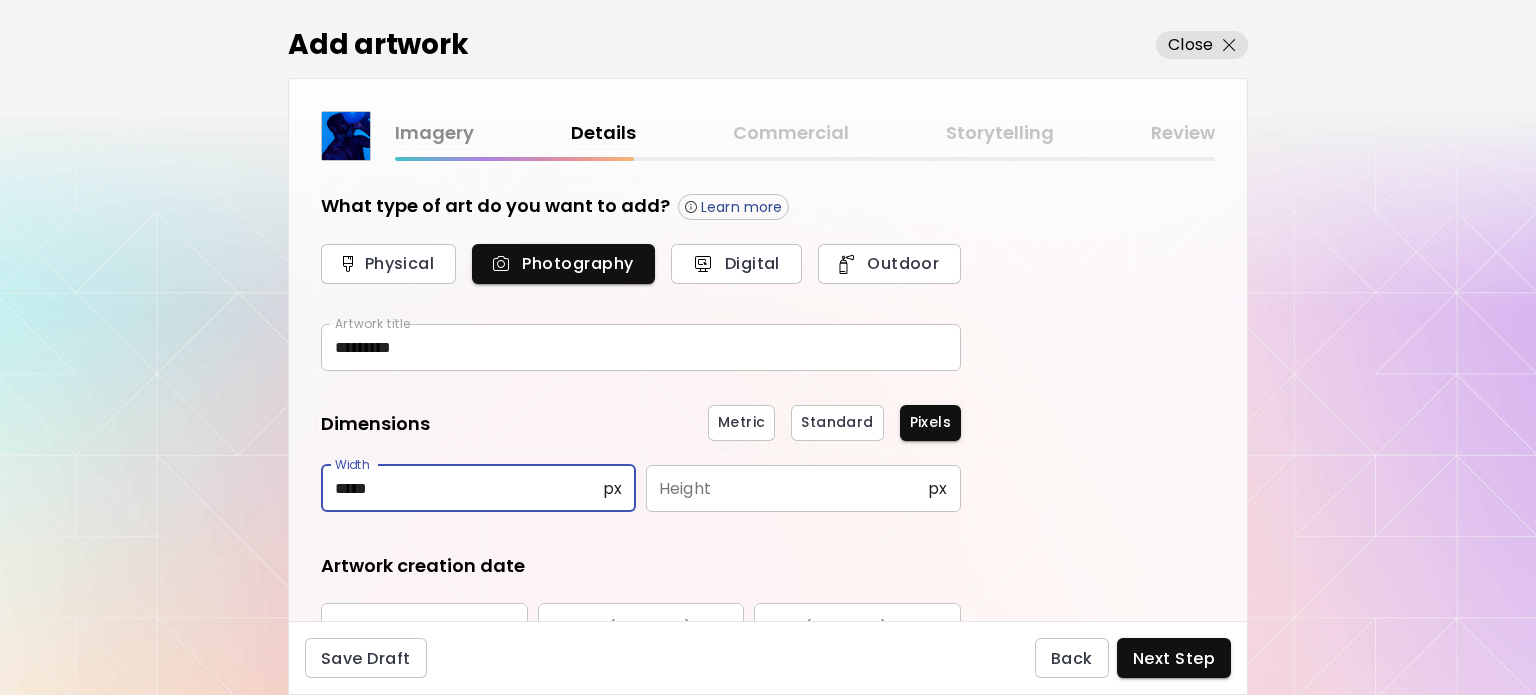 type on "*****" 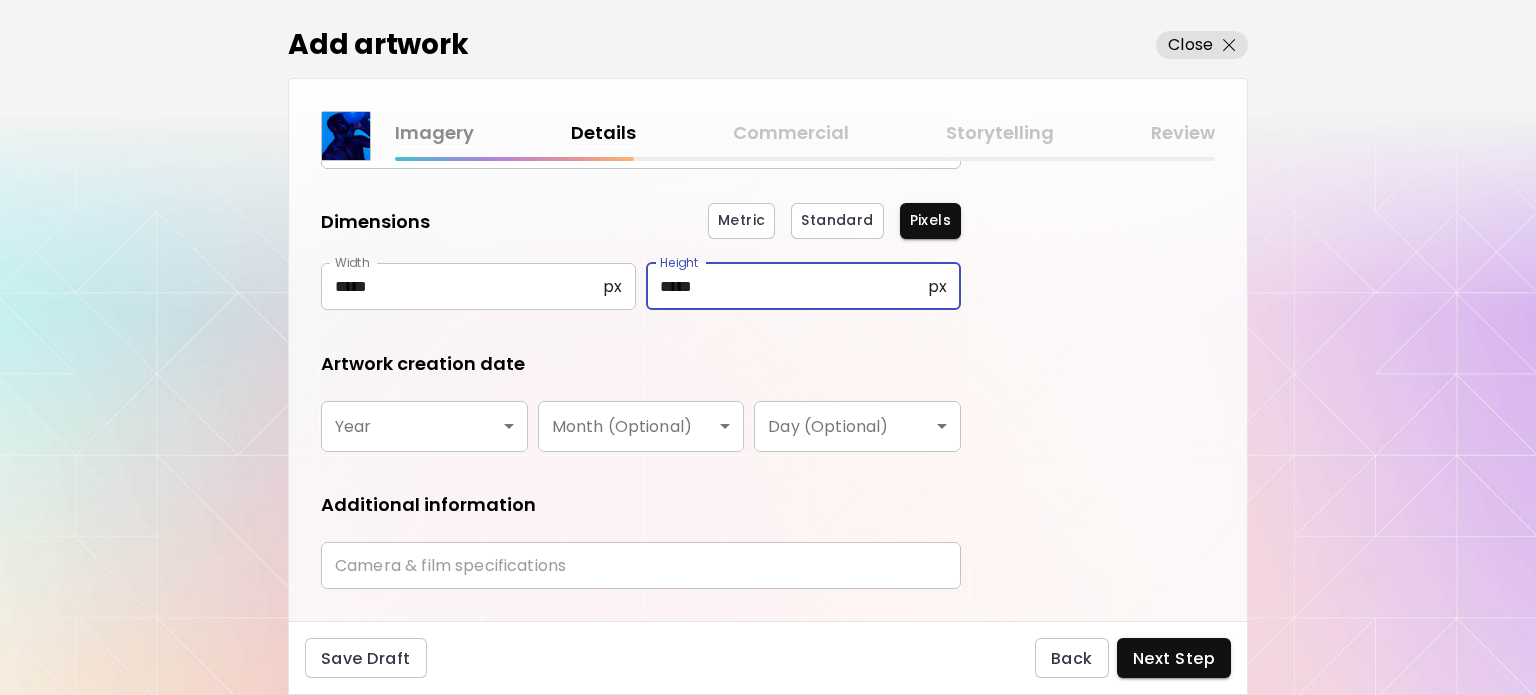 scroll, scrollTop: 206, scrollLeft: 0, axis: vertical 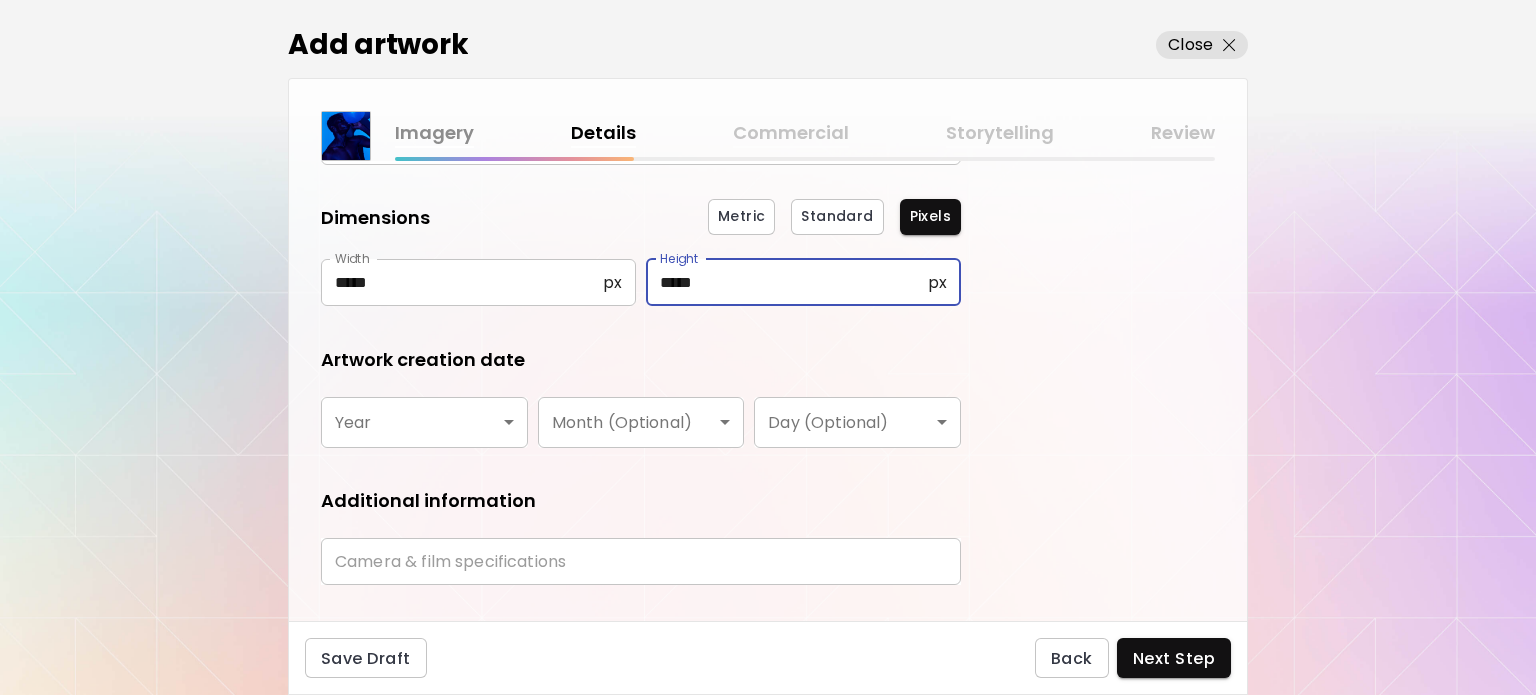 type on "*****" 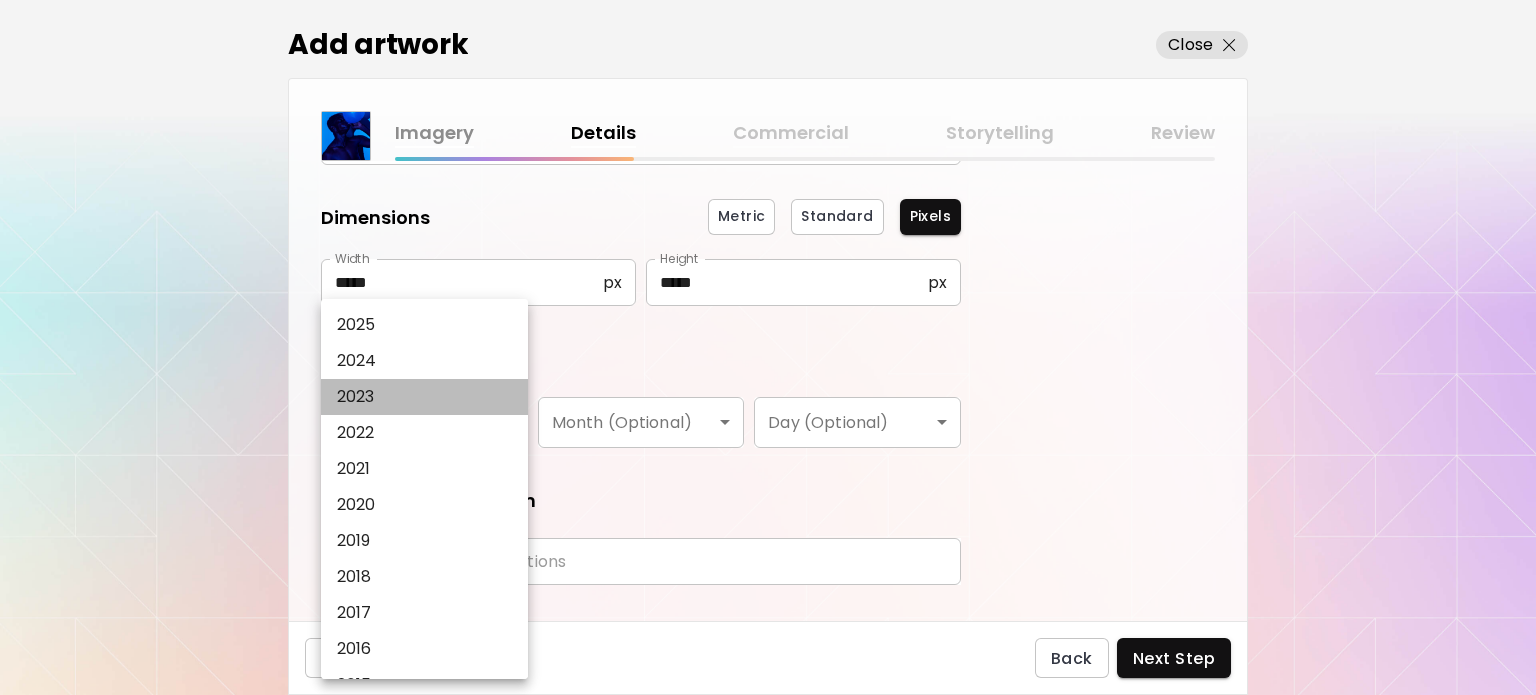 click on "2023" at bounding box center (429, 397) 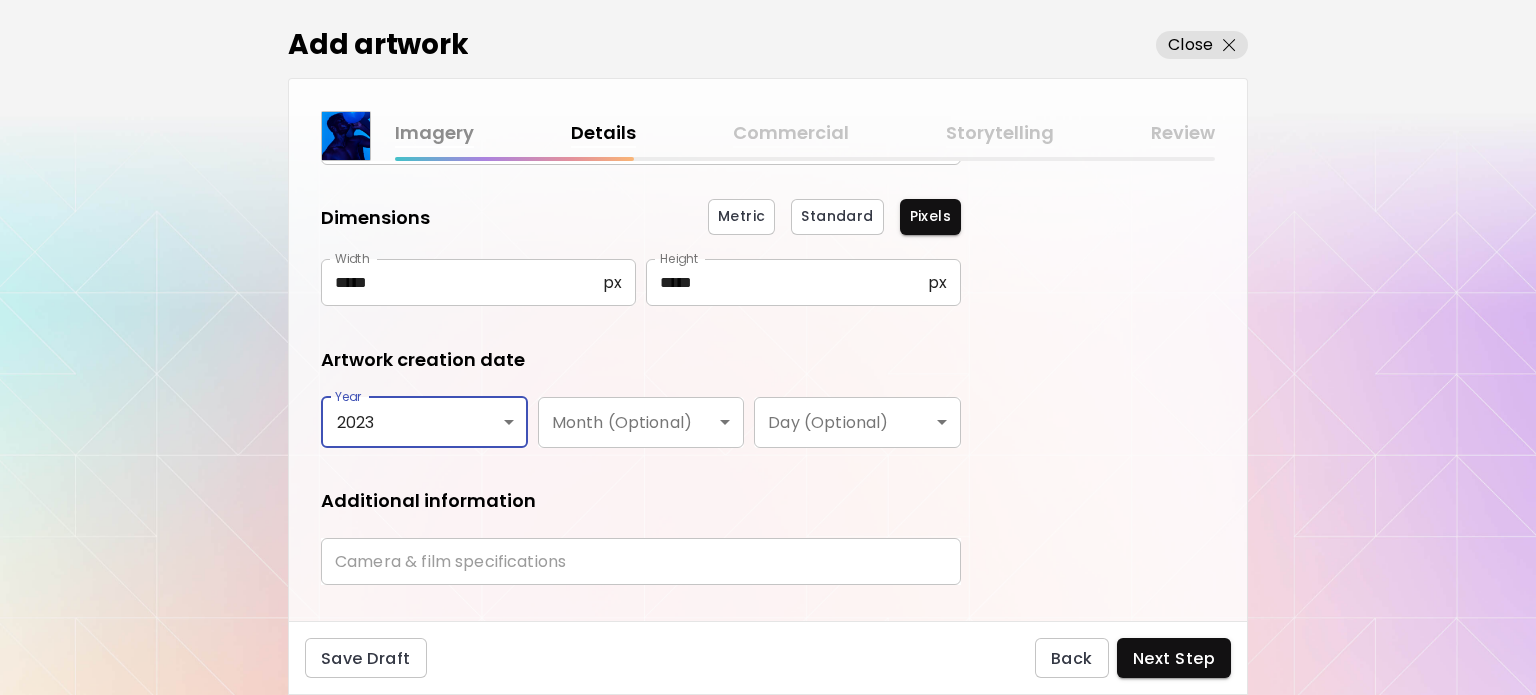 click on "[DOMAIN_NAME]/photosbyseyi Add Artwork Manage Art Edit Profile My BioLink Community Milestones MyStudio Upgrade My Website My Showrooms My Documents My Subscribers My Provenance My Augmentations My Analytics Settings Help 0 0 Add artwork Close Imagery Details Commercial Storytelling Review What type of art do you want to add? Learn more Physical Photography Digital Outdoor Artwork title ********* Artwork title Dimensions Metric Standard Pixels Width ***** px Width Height ***** px Height Artwork creation date Year [DATE] **** Year Month (Optional) ​ Month (Optional) Day (Optional) ​ Day (Optional) Additional information Camera & film specifications Camera & film specifications Save Draft Back Next Step Artist Search Name or handle Name or handle Artist country Artist country Disciplines All Painting Drawing Collage Sculpture Photography AR & VR Digital & NFT Street & Urban Genres All Abstract Pop Surrealism Impressionism Portrait & Figurative Minimalism Hypercontemporary Realism Comics & Manga Nature Art Urban" at bounding box center [768, 347] 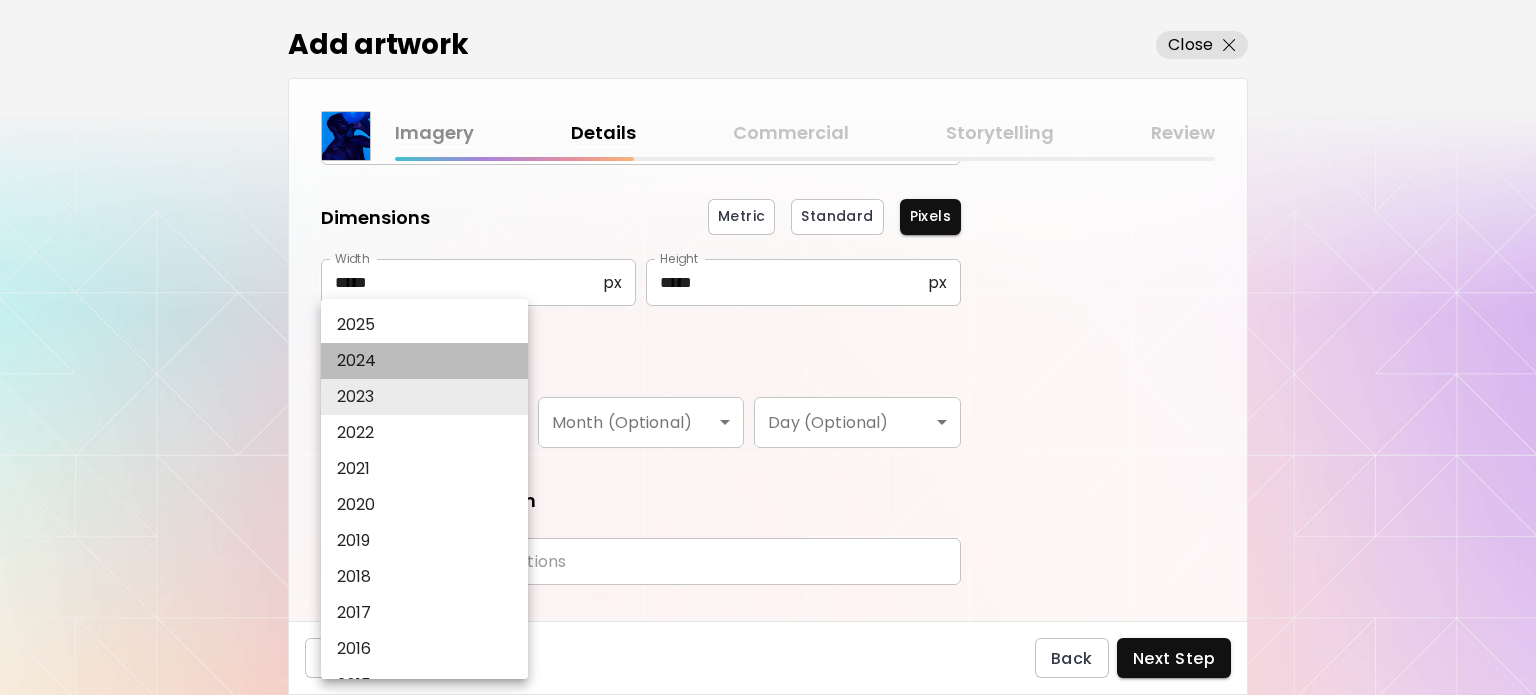 click on "2024" at bounding box center [429, 361] 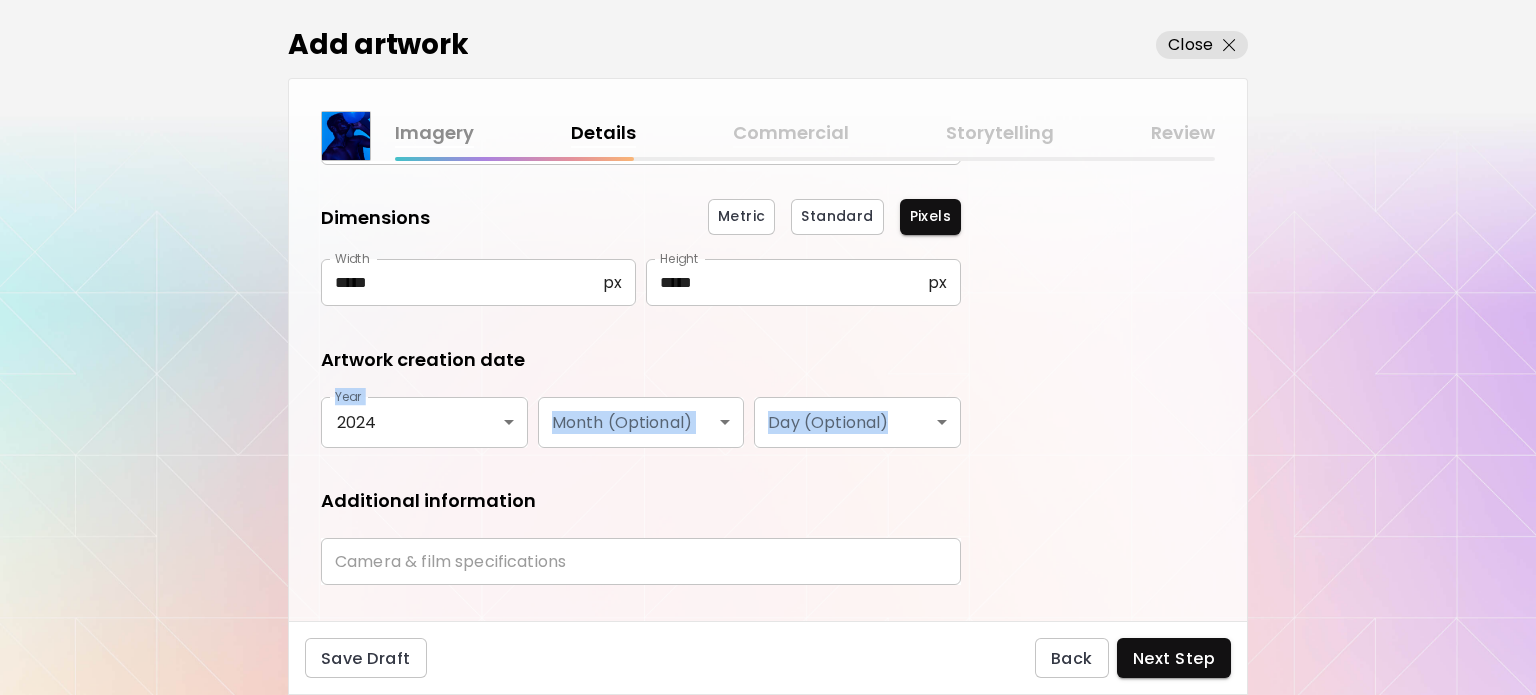 drag, startPoint x: 1235, startPoint y: 376, endPoint x: 1264, endPoint y: 436, distance: 66.64083 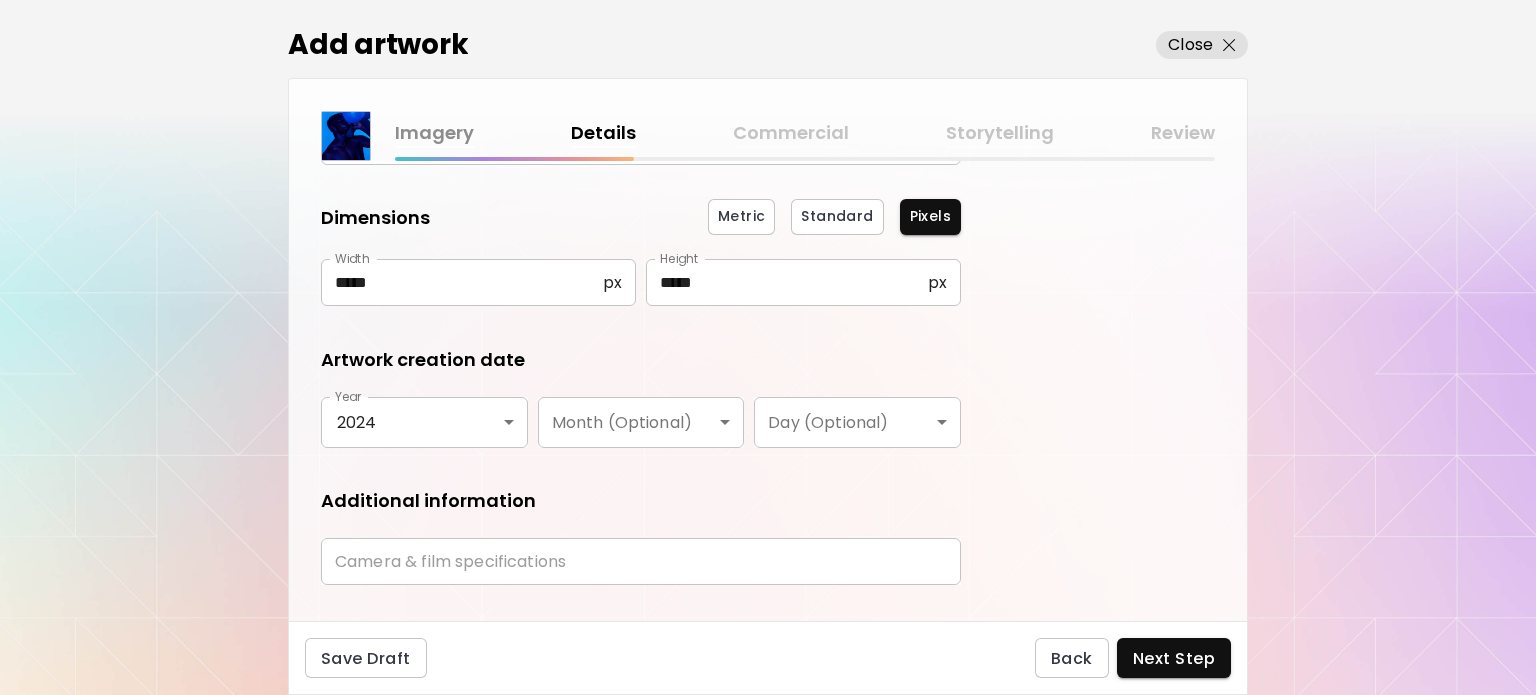 scroll, scrollTop: 248, scrollLeft: 0, axis: vertical 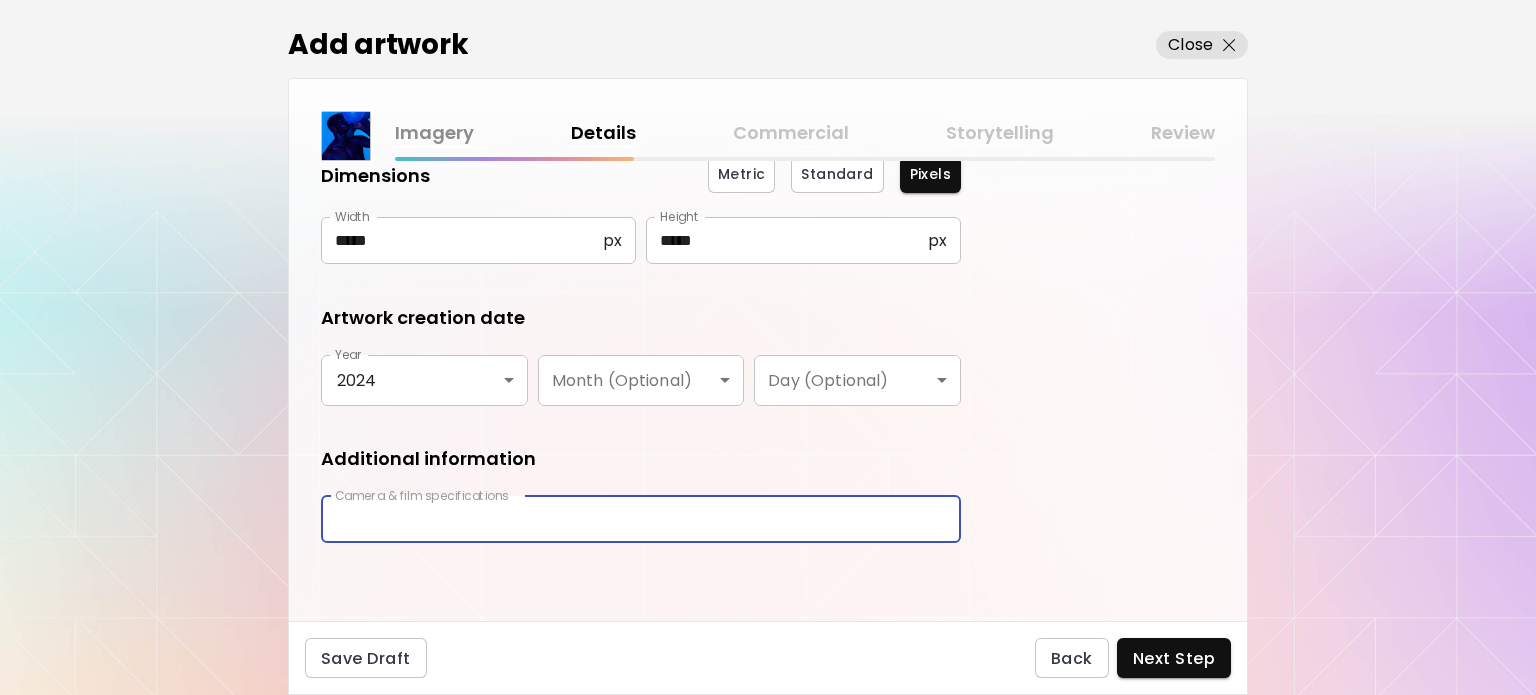 click at bounding box center [641, 519] 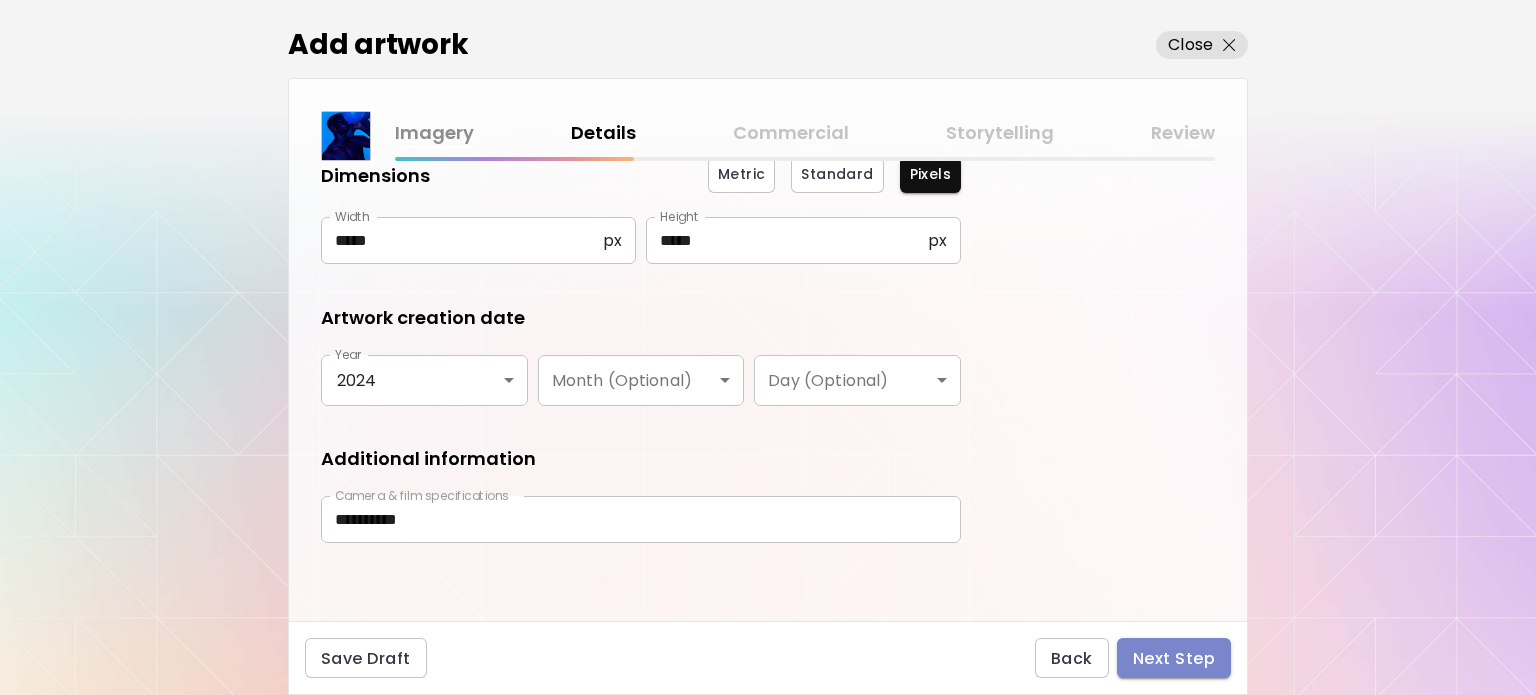 click on "Next Step" at bounding box center [1174, 658] 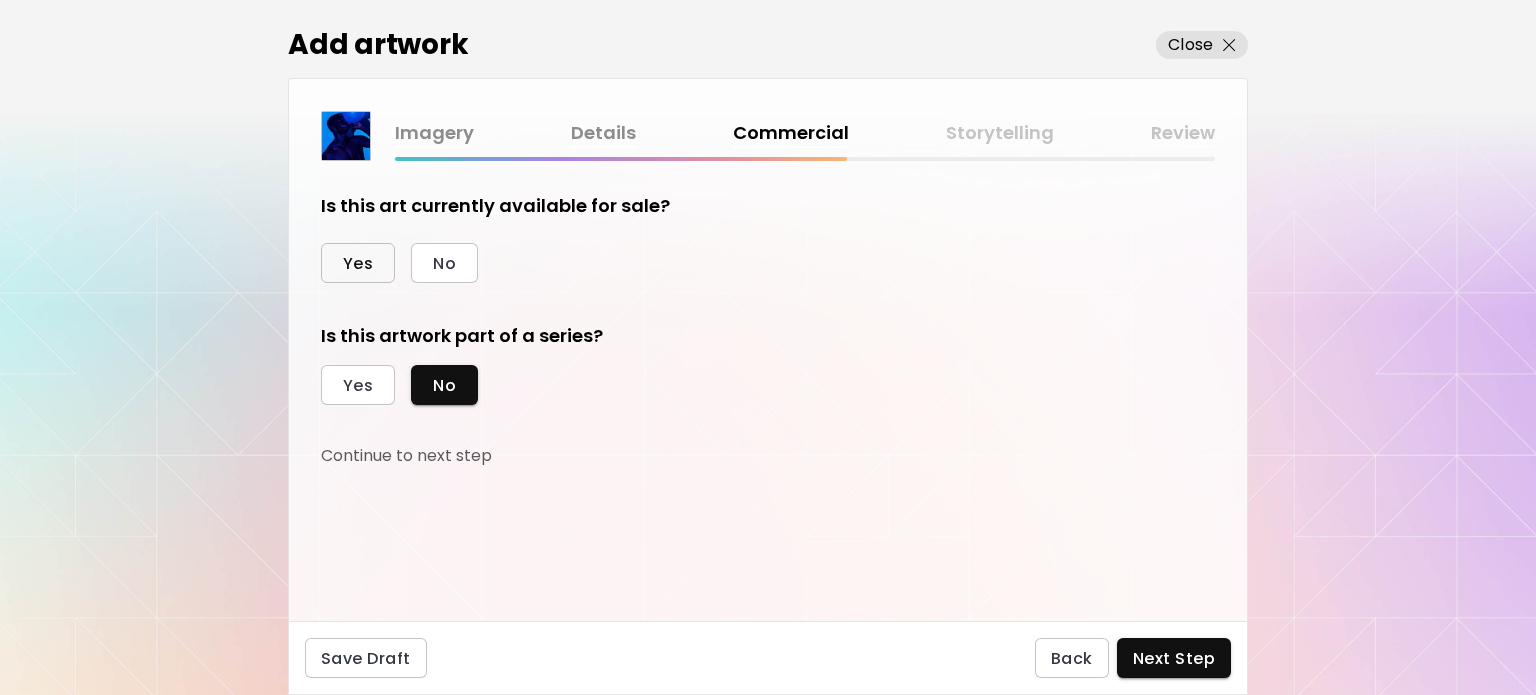 click on "Yes" at bounding box center (358, 263) 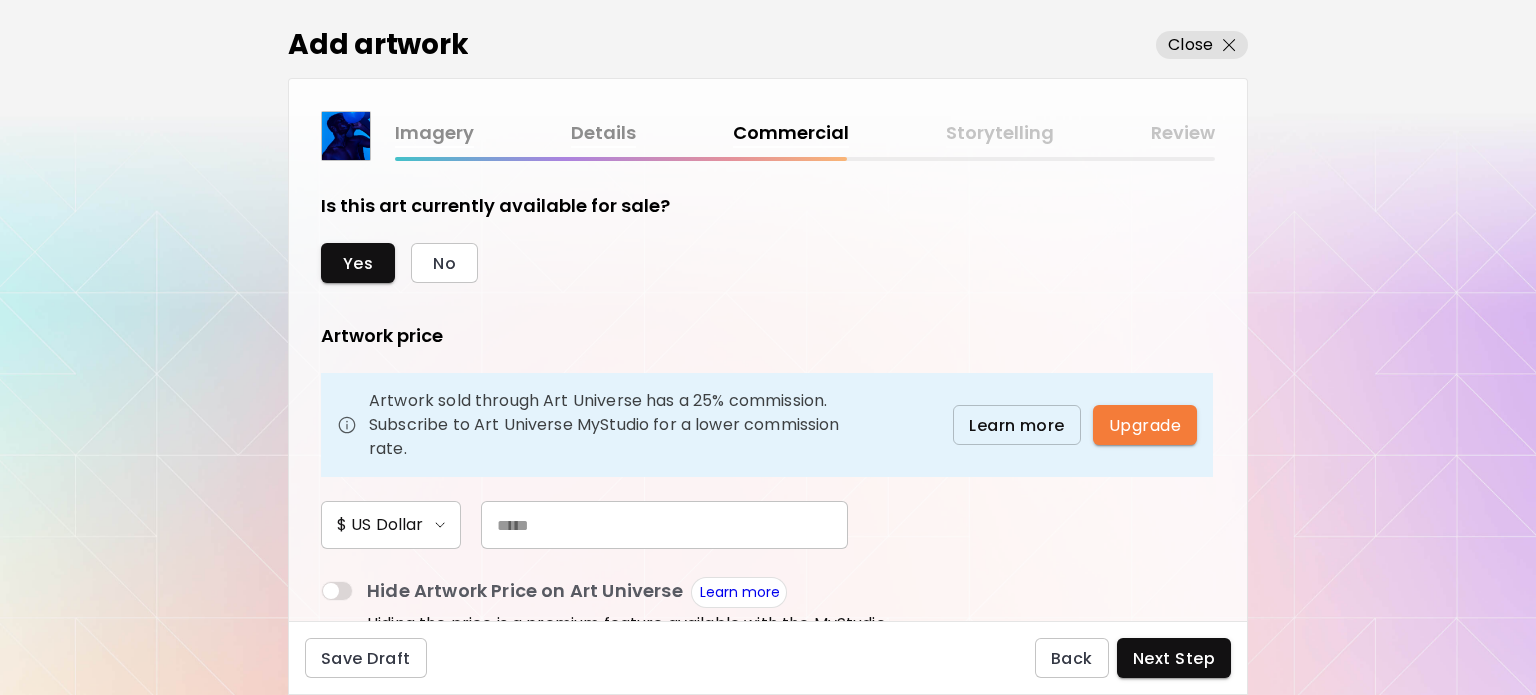 click at bounding box center (664, 525) 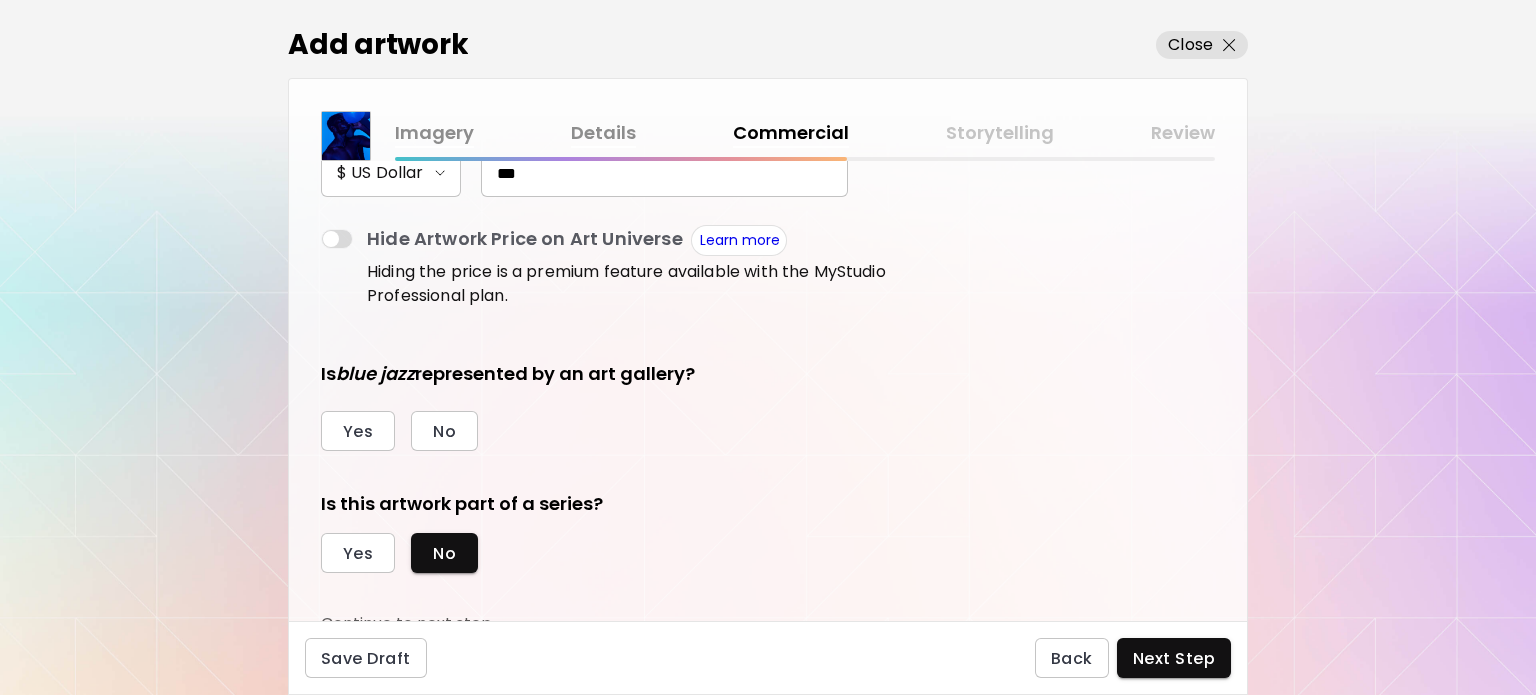 scroll, scrollTop: 364, scrollLeft: 0, axis: vertical 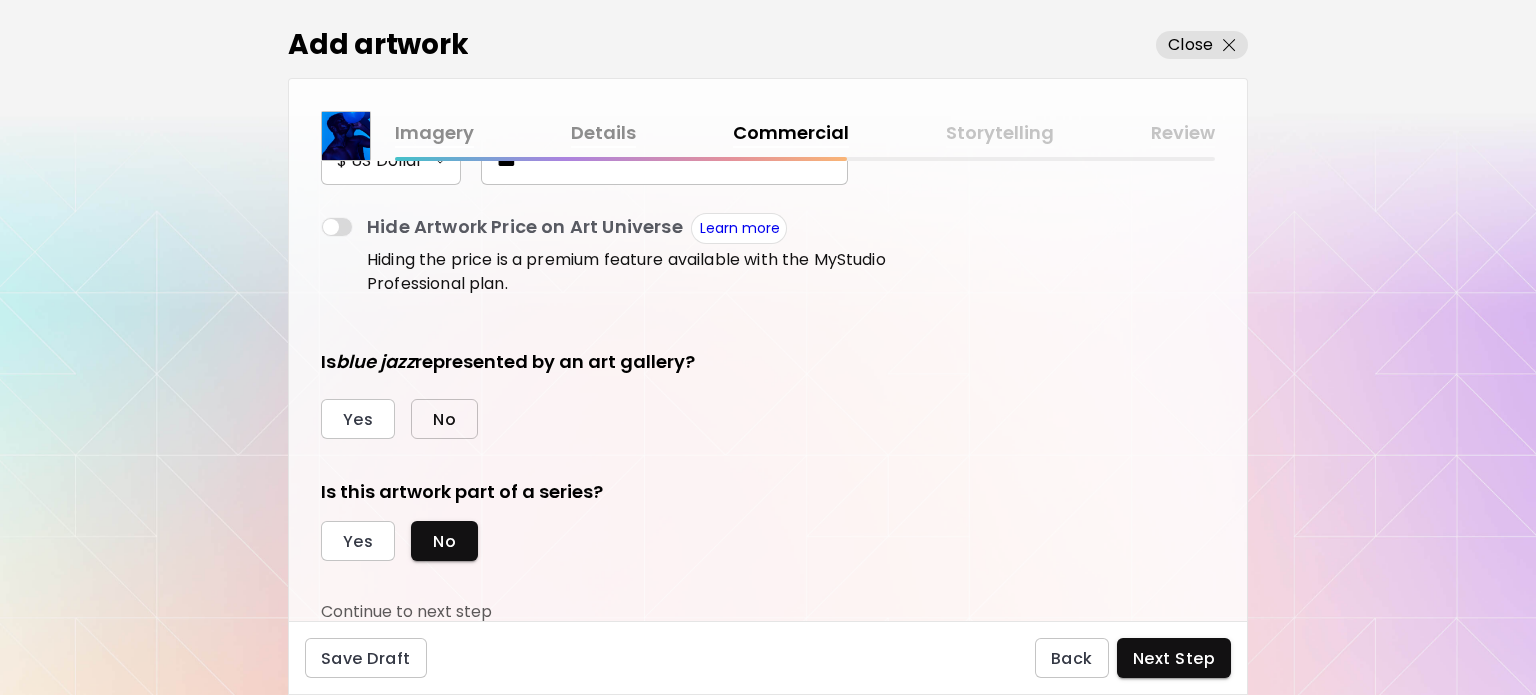 type on "***" 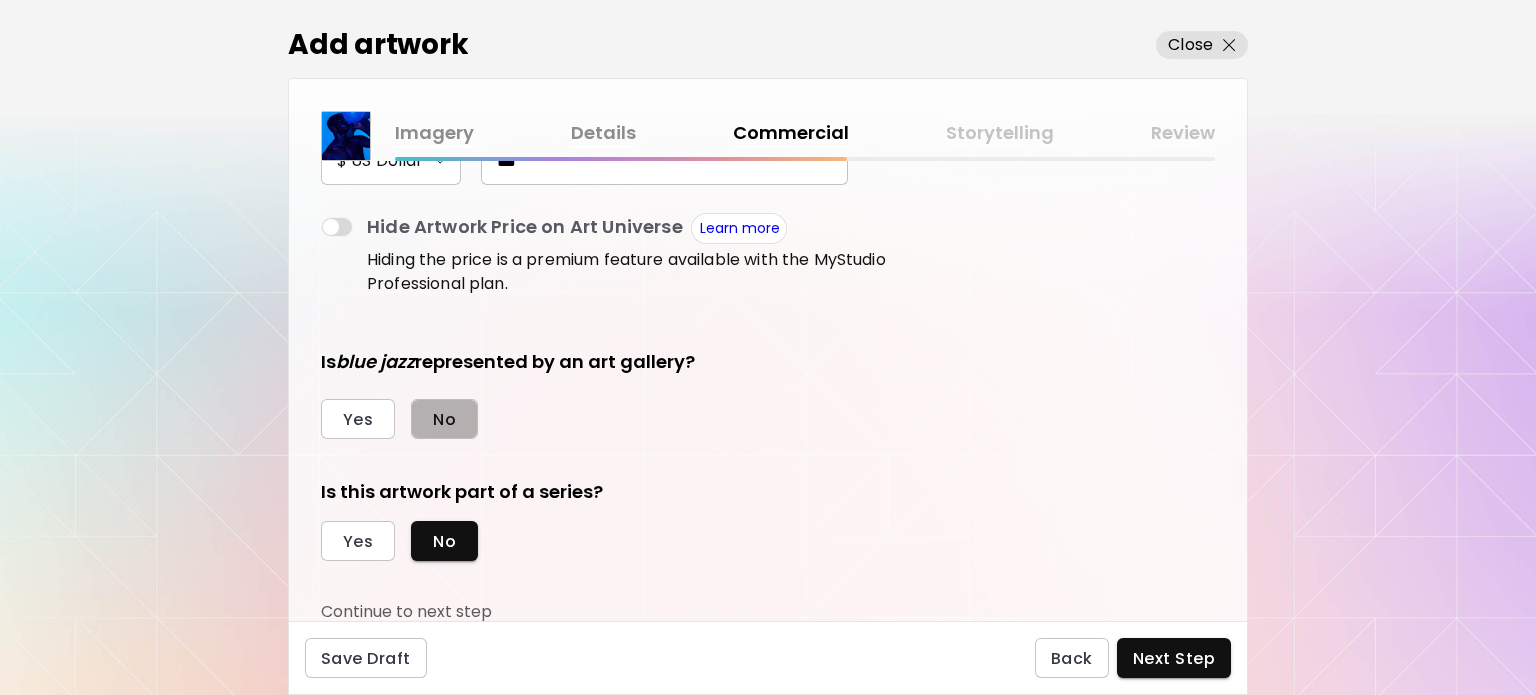 click on "No" at bounding box center (444, 419) 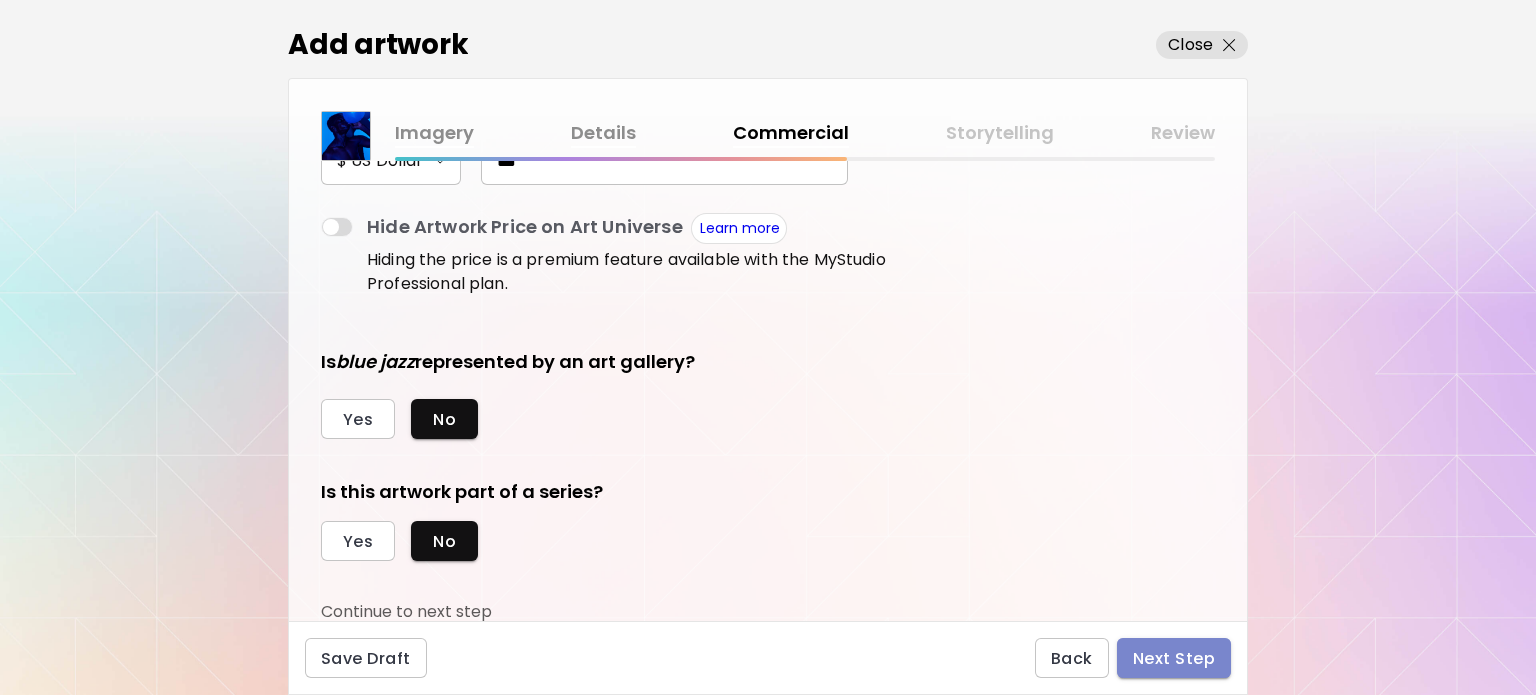 click on "Next Step" at bounding box center [1174, 658] 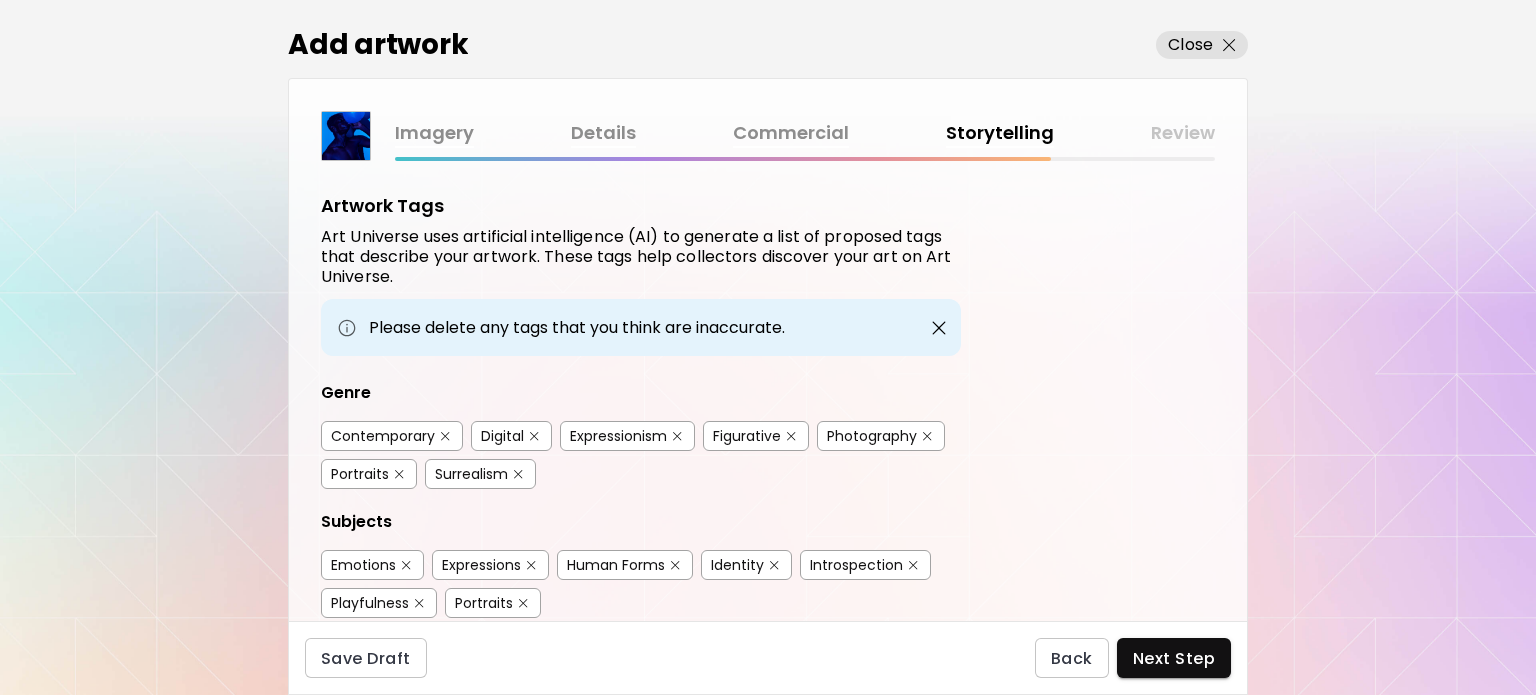 click at bounding box center [445, 436] 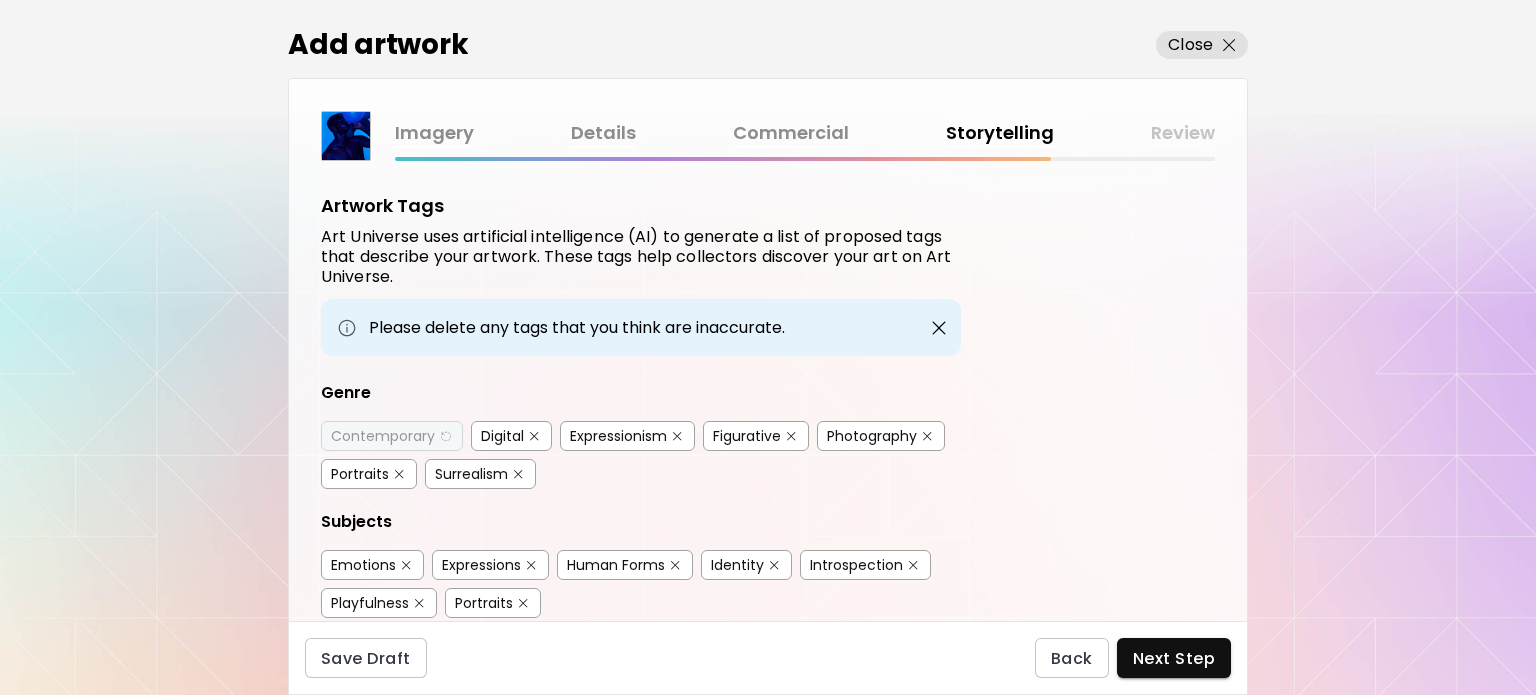 click at bounding box center [913, 565] 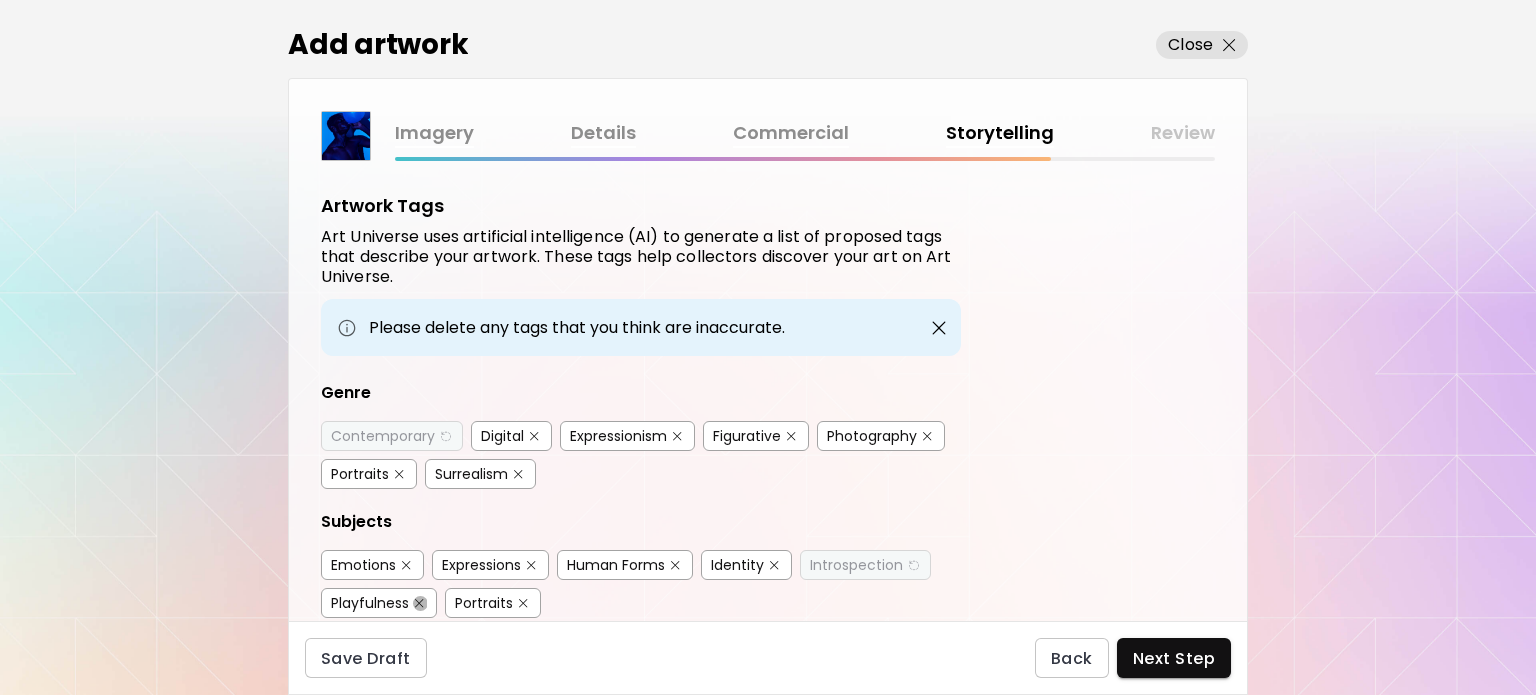 click at bounding box center (419, 603) 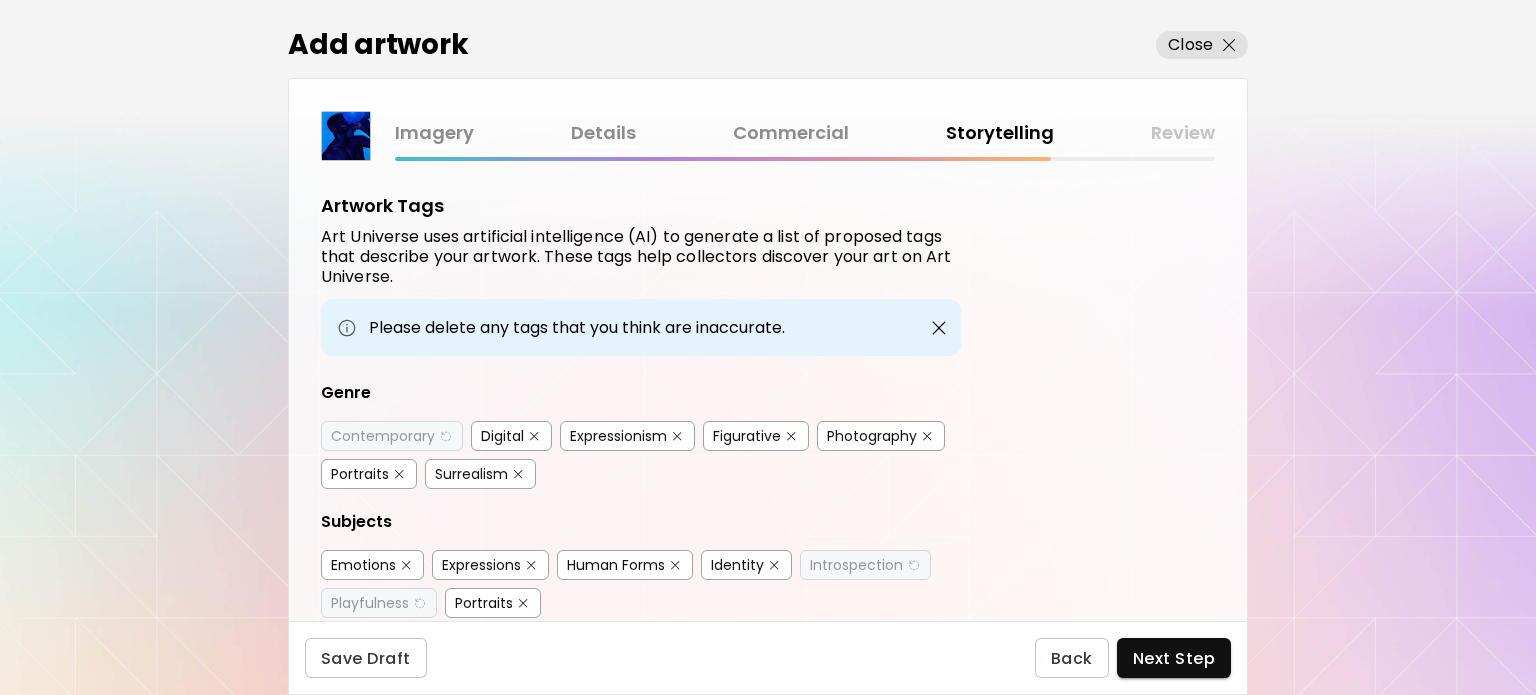 click at bounding box center [523, 603] 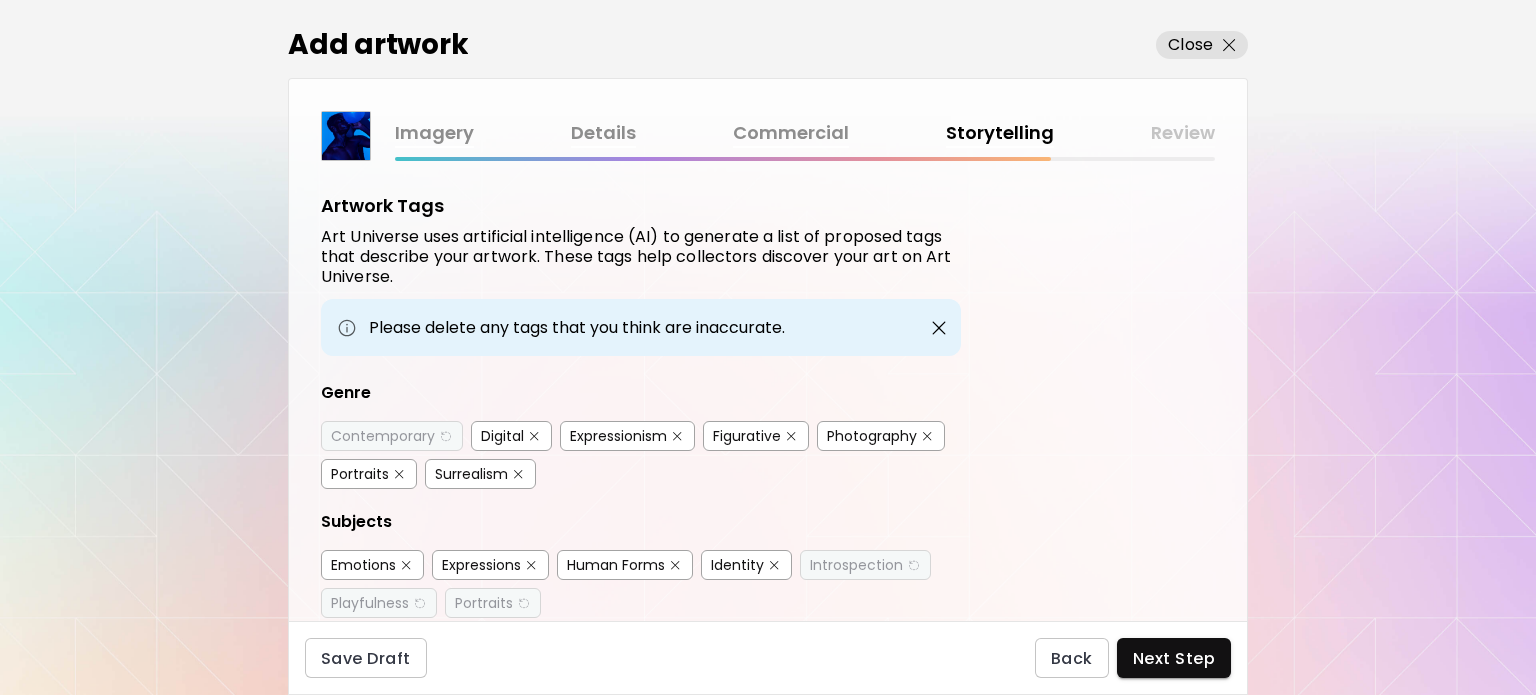 click at bounding box center (534, 436) 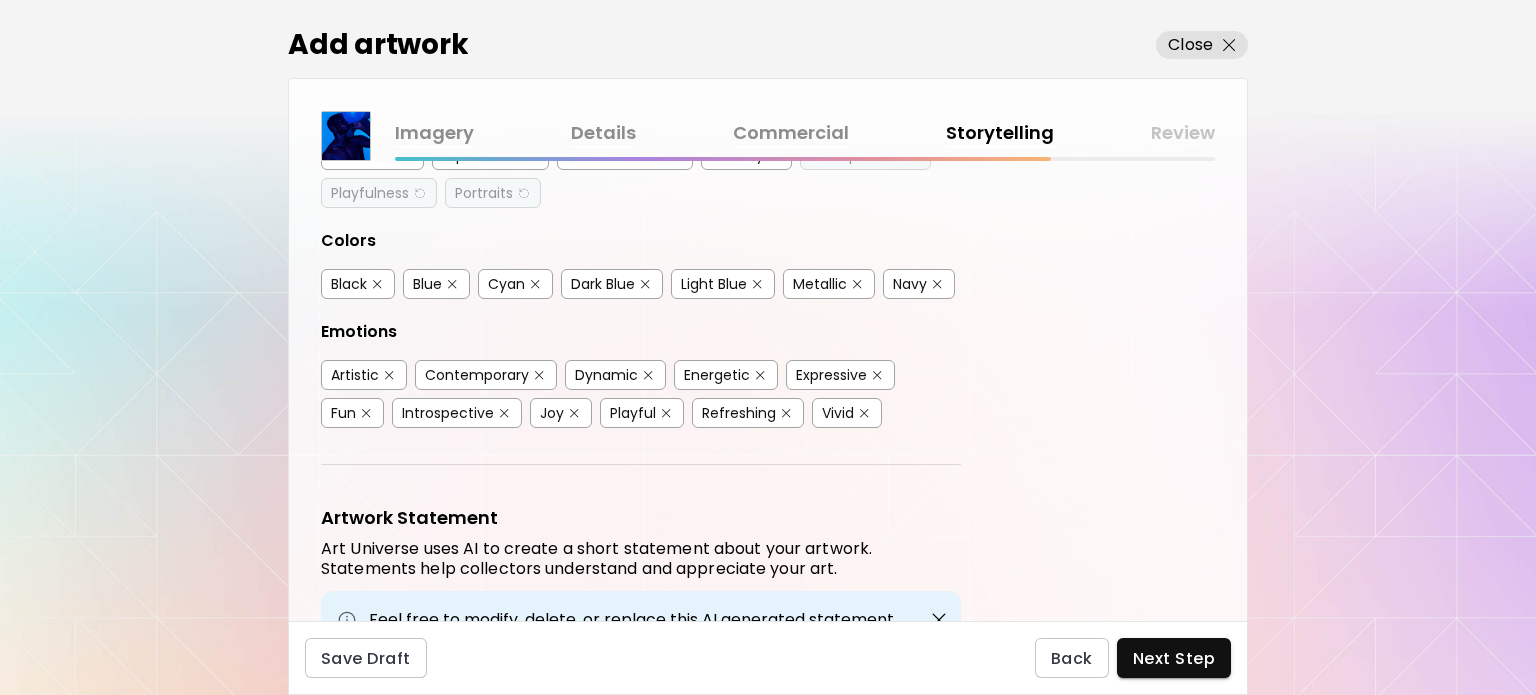 scroll, scrollTop: 406, scrollLeft: 0, axis: vertical 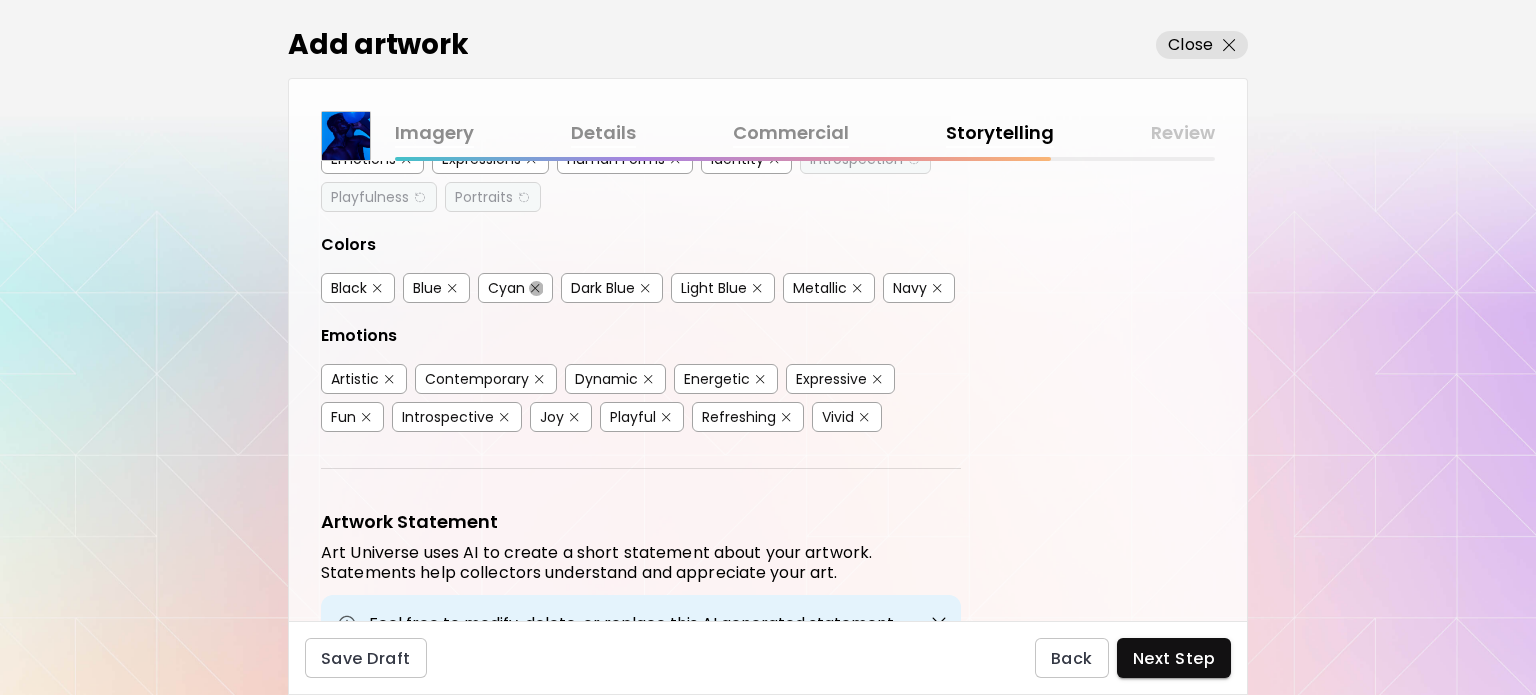 click at bounding box center [535, 288] 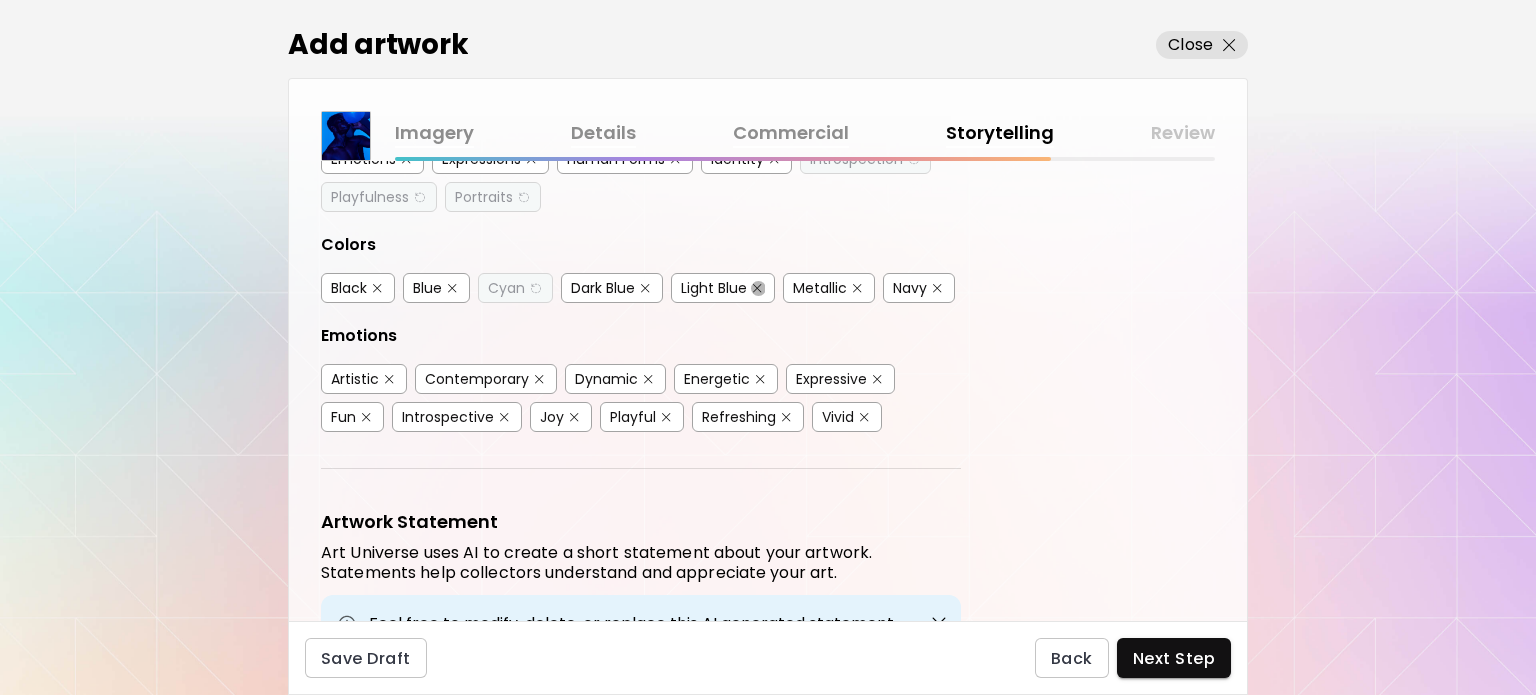 click at bounding box center (757, 288) 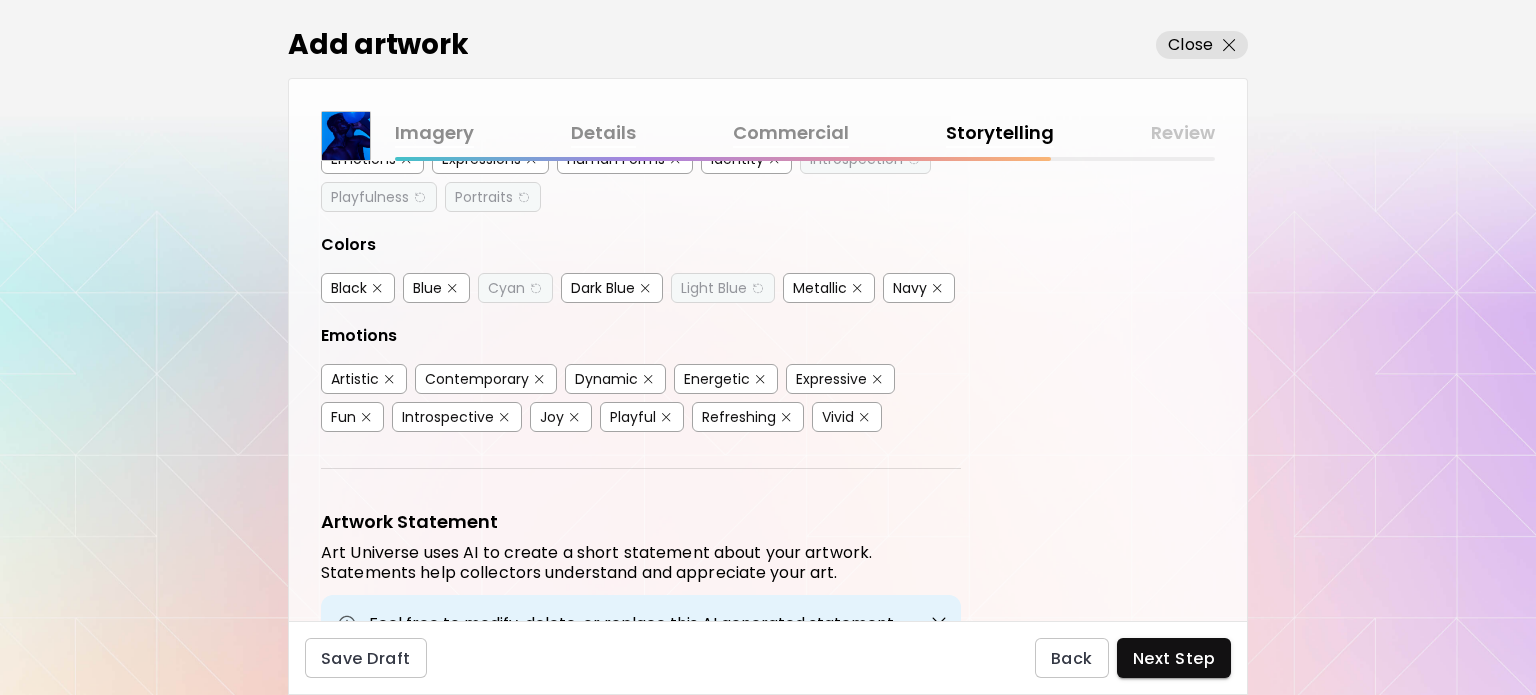 click at bounding box center [937, 288] 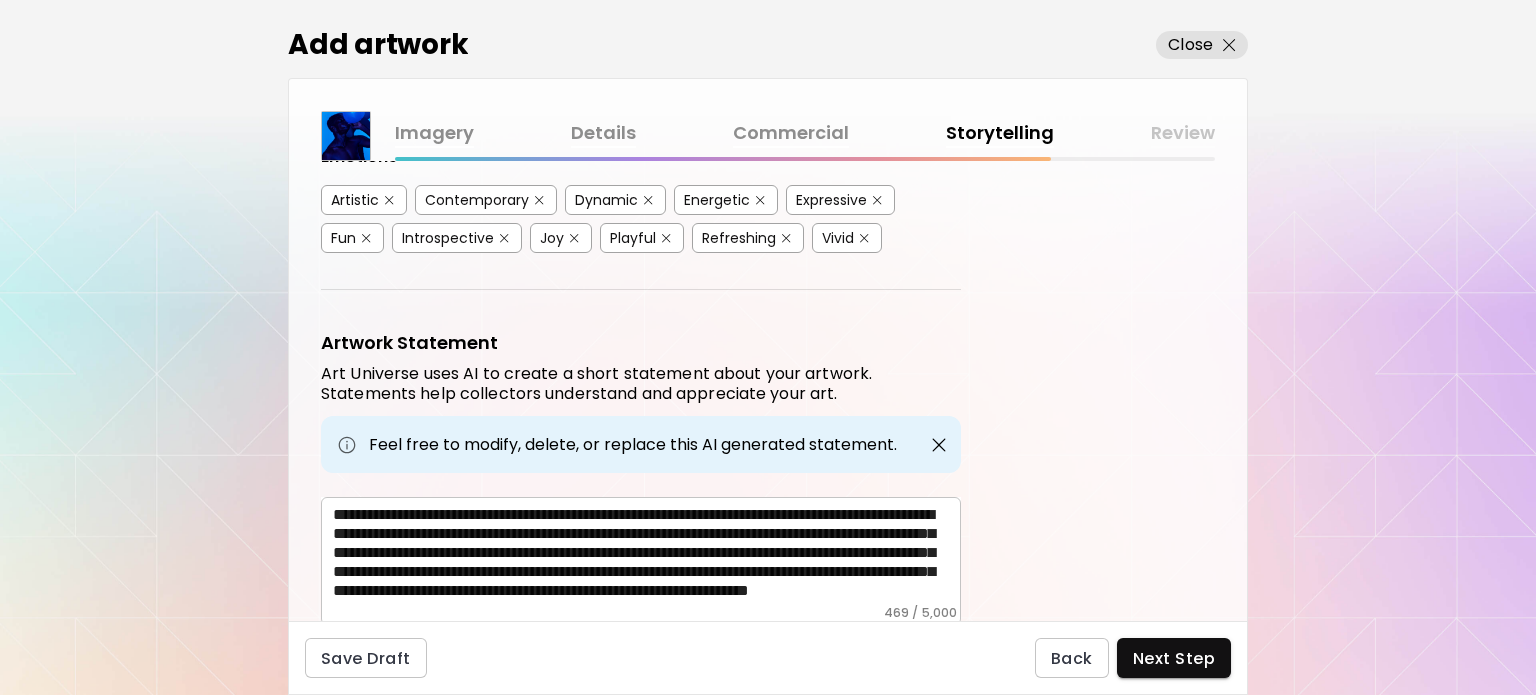 scroll, scrollTop: 651, scrollLeft: 0, axis: vertical 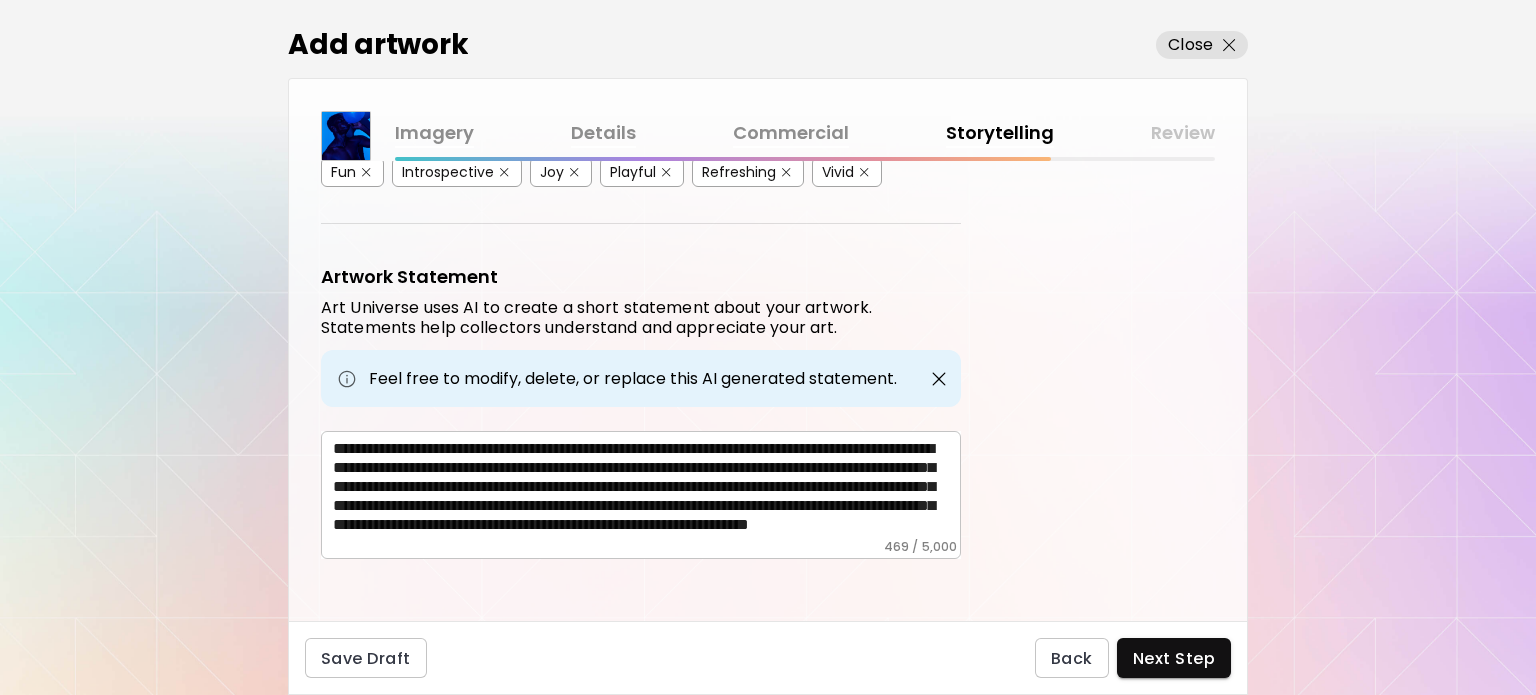 drag, startPoint x: 330, startPoint y: 458, endPoint x: 584, endPoint y: 497, distance: 256.97665 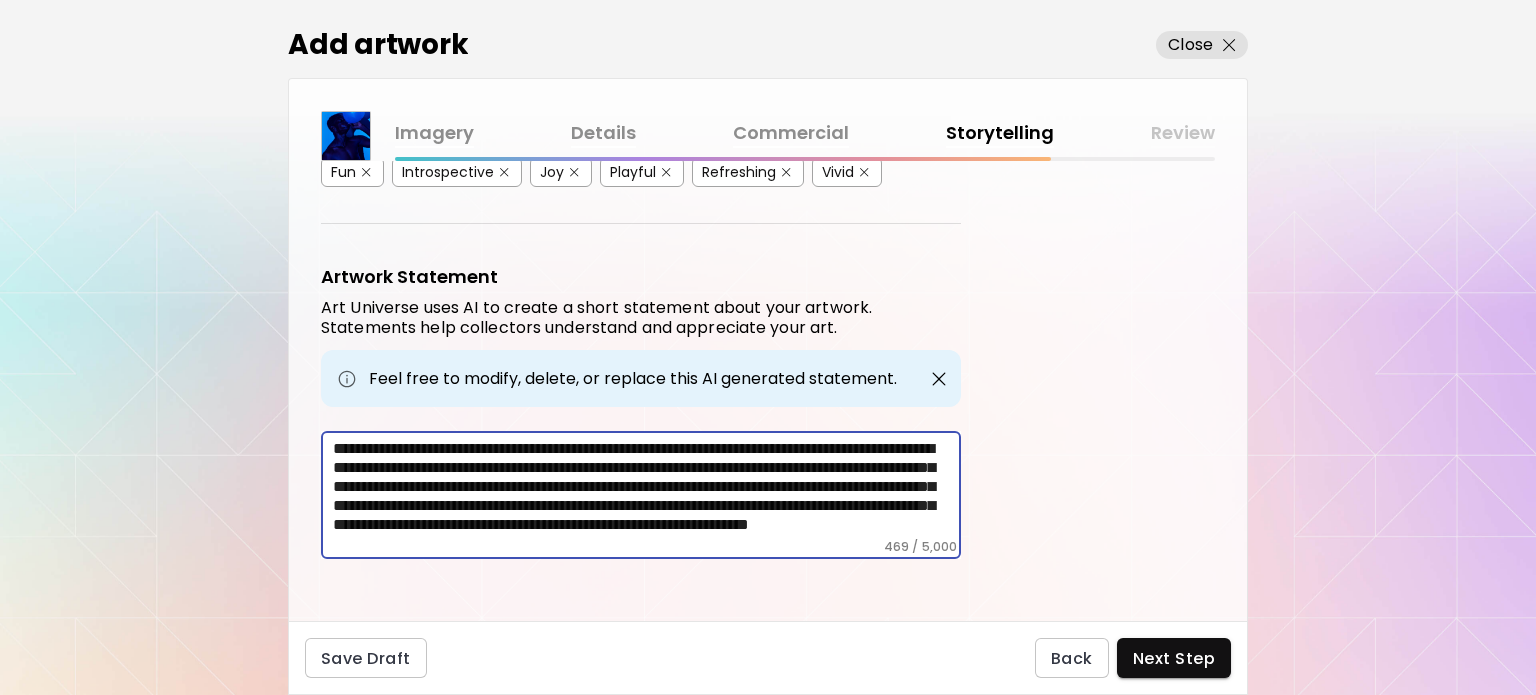 scroll, scrollTop: 0, scrollLeft: 0, axis: both 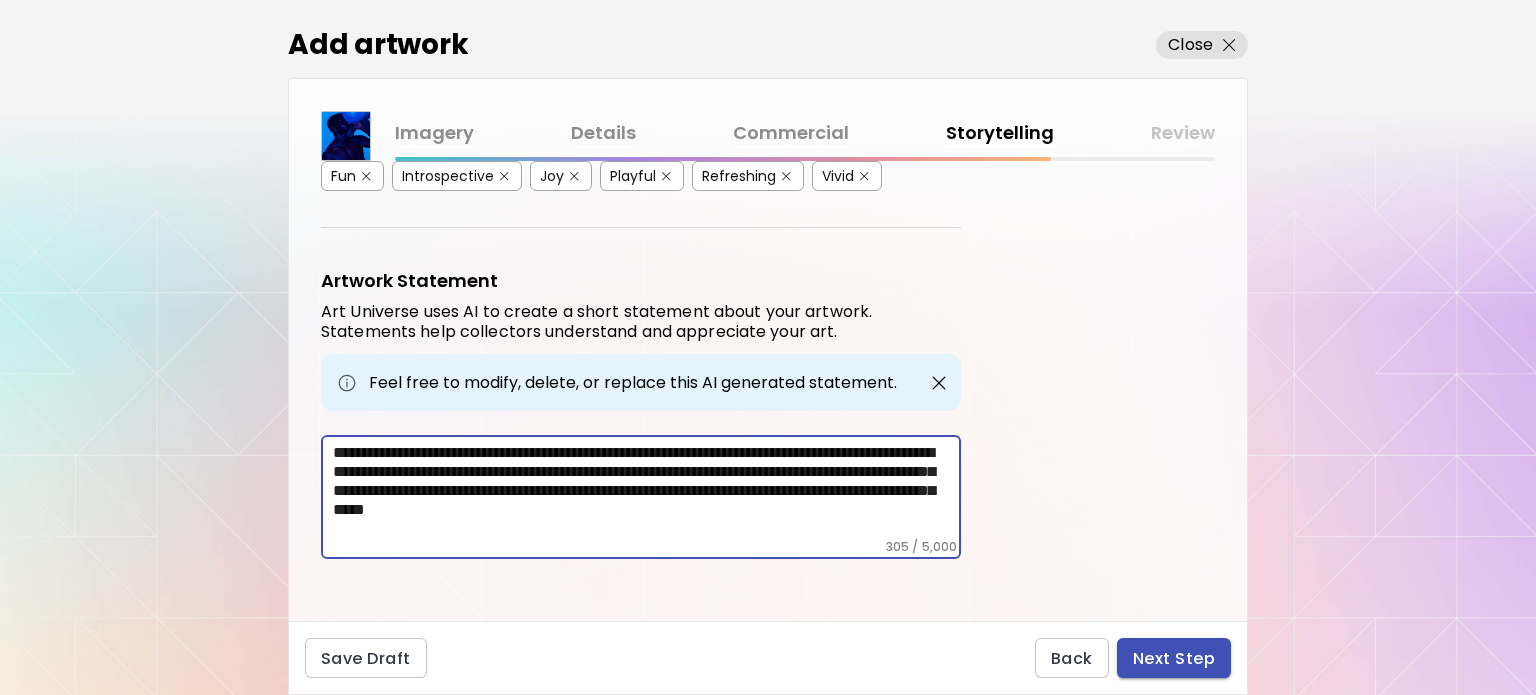 type on "**********" 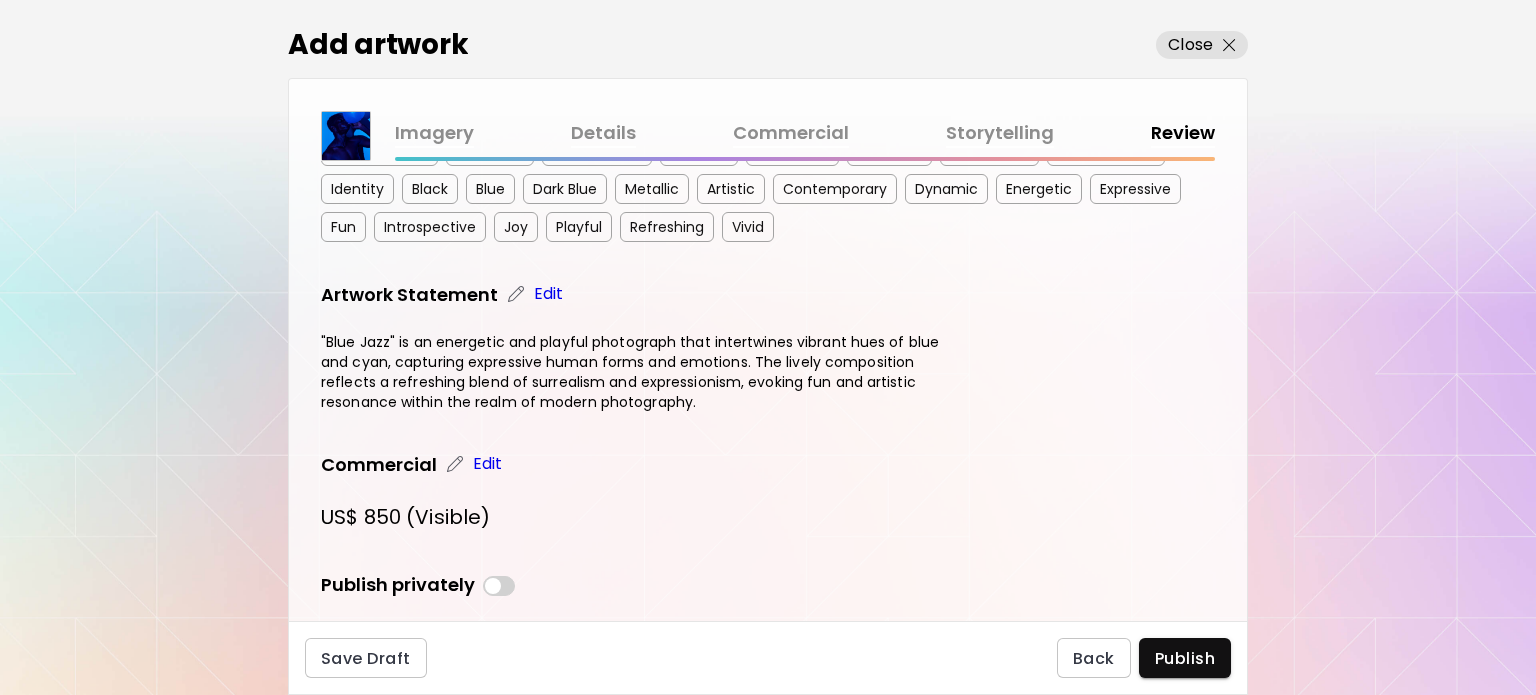 scroll, scrollTop: 563, scrollLeft: 0, axis: vertical 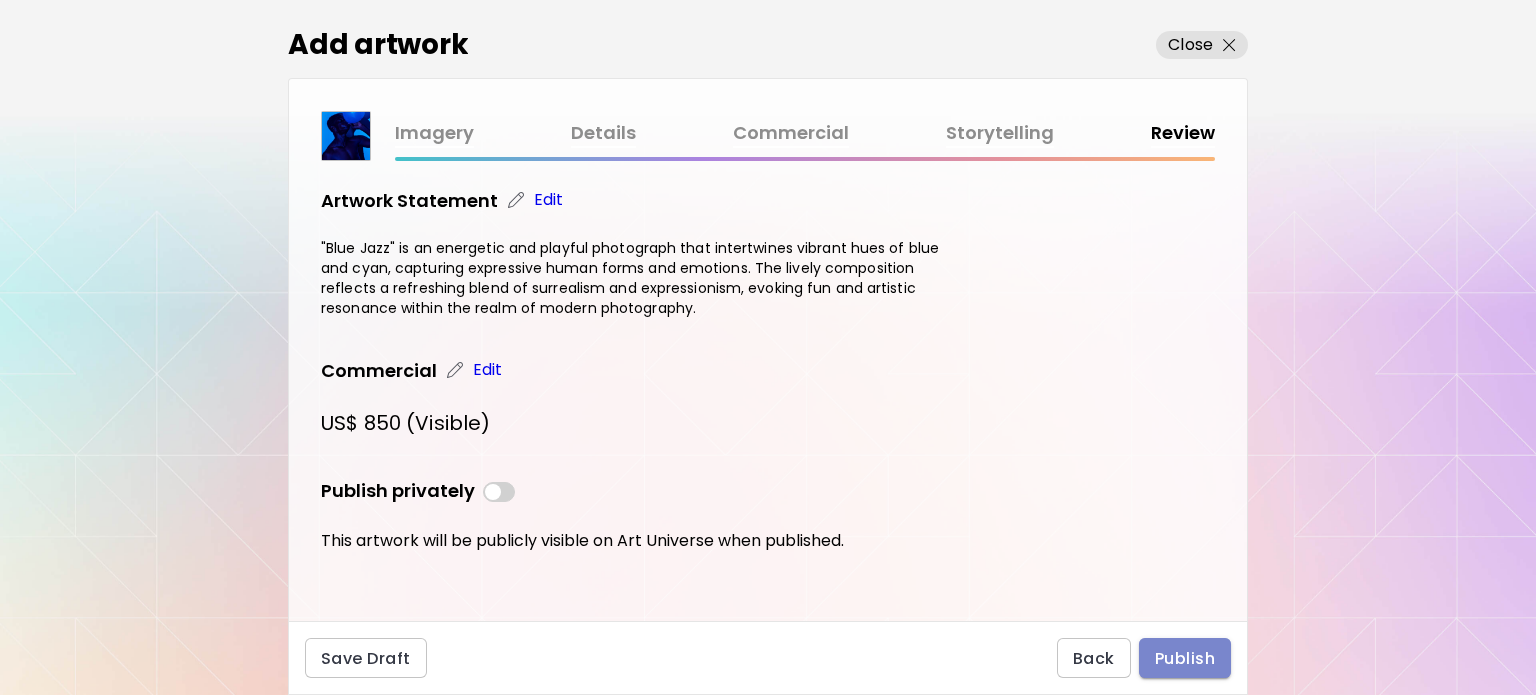 click on "Publish" at bounding box center [1185, 658] 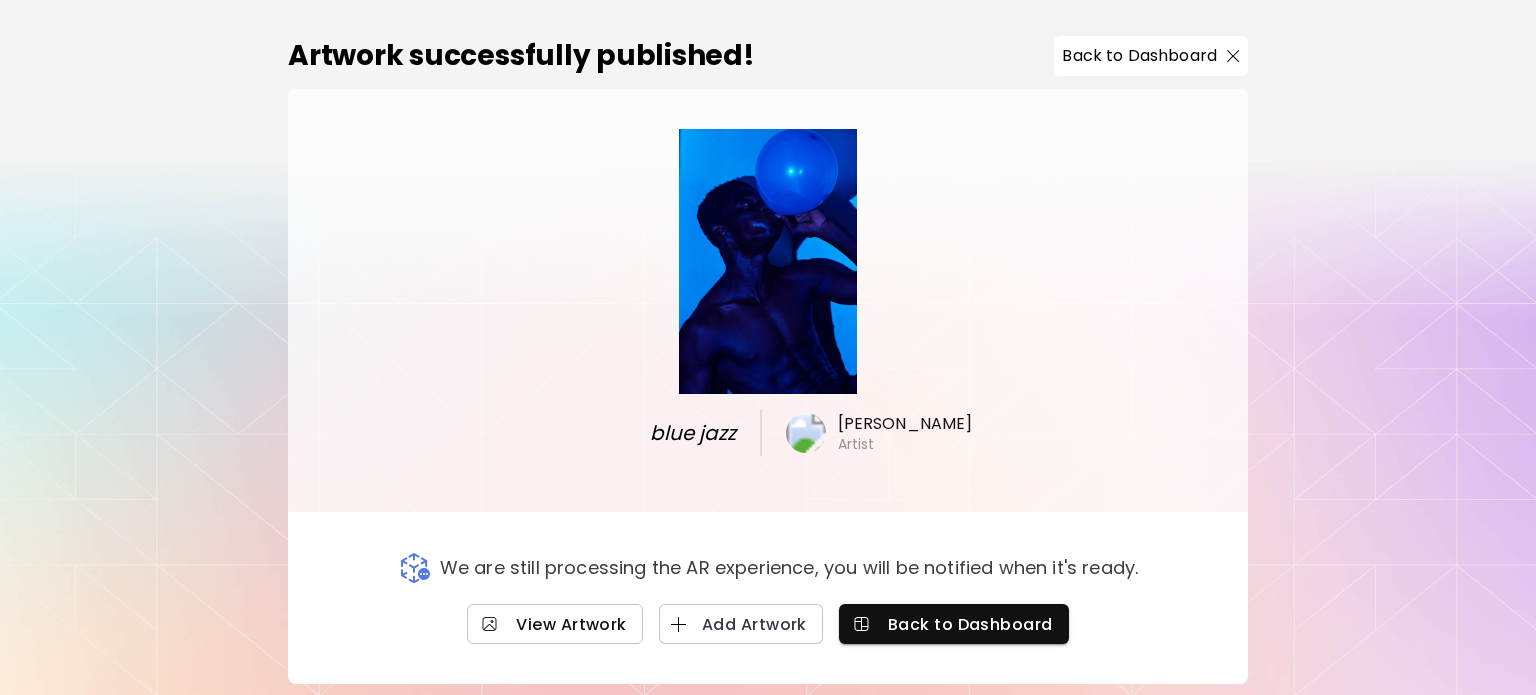 click on "View Artwork" at bounding box center [555, 624] 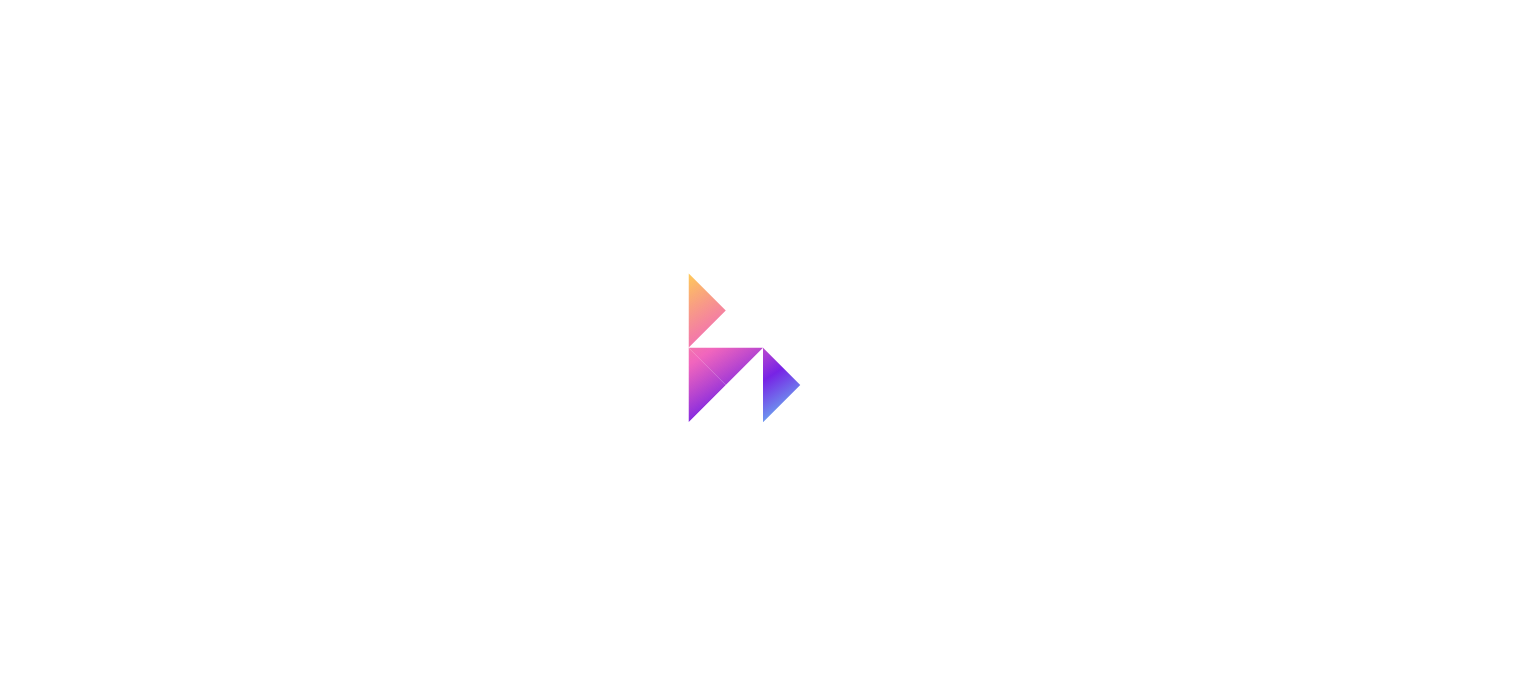 scroll, scrollTop: 0, scrollLeft: 0, axis: both 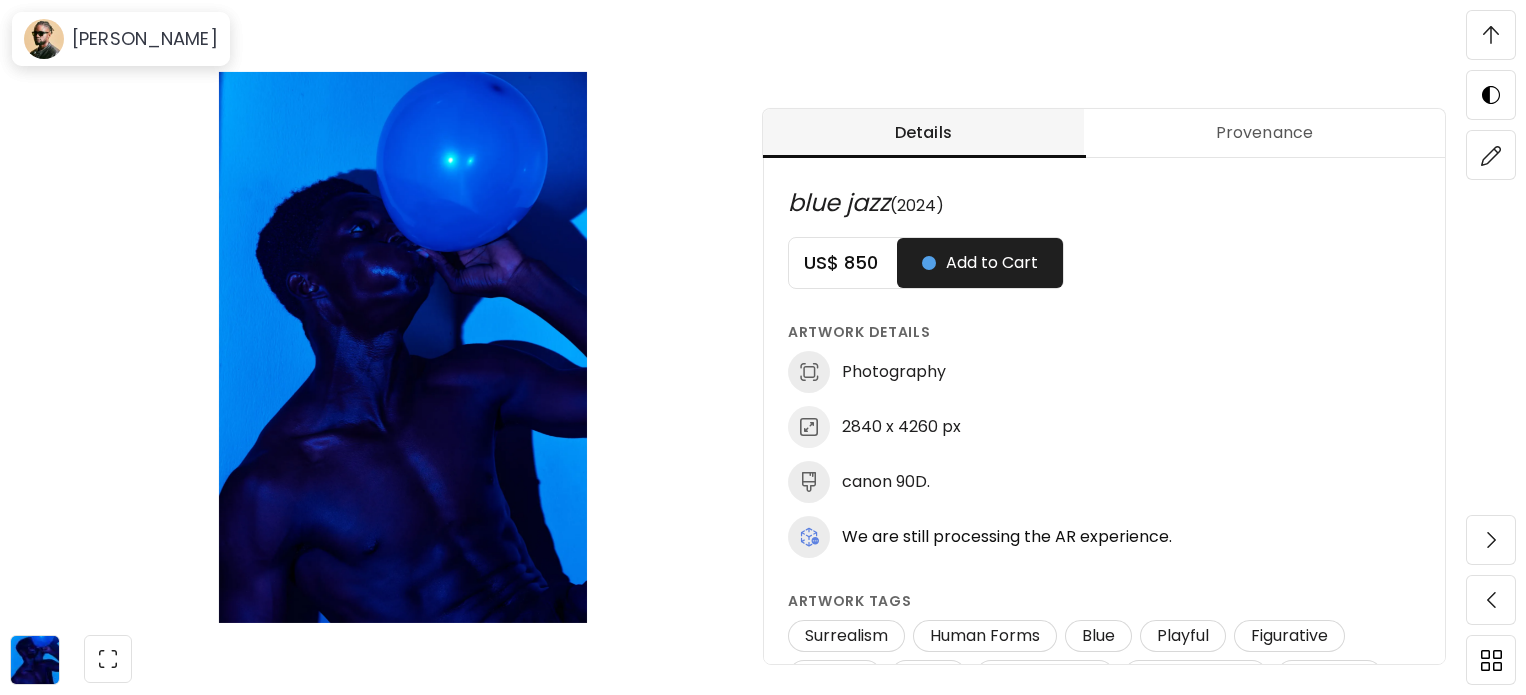 click on "Details Provenance blue jazz   (2024) US$ 850 Add to Cart   Artwork Details Photography 2840 x 4260 px canon 90D. We are still processing the AR experience. Artwork tags Surrealism Human Forms Blue Playful Figurative Identity Black Introspective Expressionism Emotions Dark Blue Dynamic Portraits Expressions Metallic Energetic Photography Joy Expressive Refreshing Contemporary Fun Vivid Artistic Artwork Statement "Blue Jazz" is an energetic and playful photograph that intertwines vibrant hues of blue and cyan, capturing expressive human forms and emotions.  The lively composition reflects a refreshing blend of surrealism and expressionism, evoking fun and artistic resonance within the realm of modern photography." at bounding box center [1144, 387] 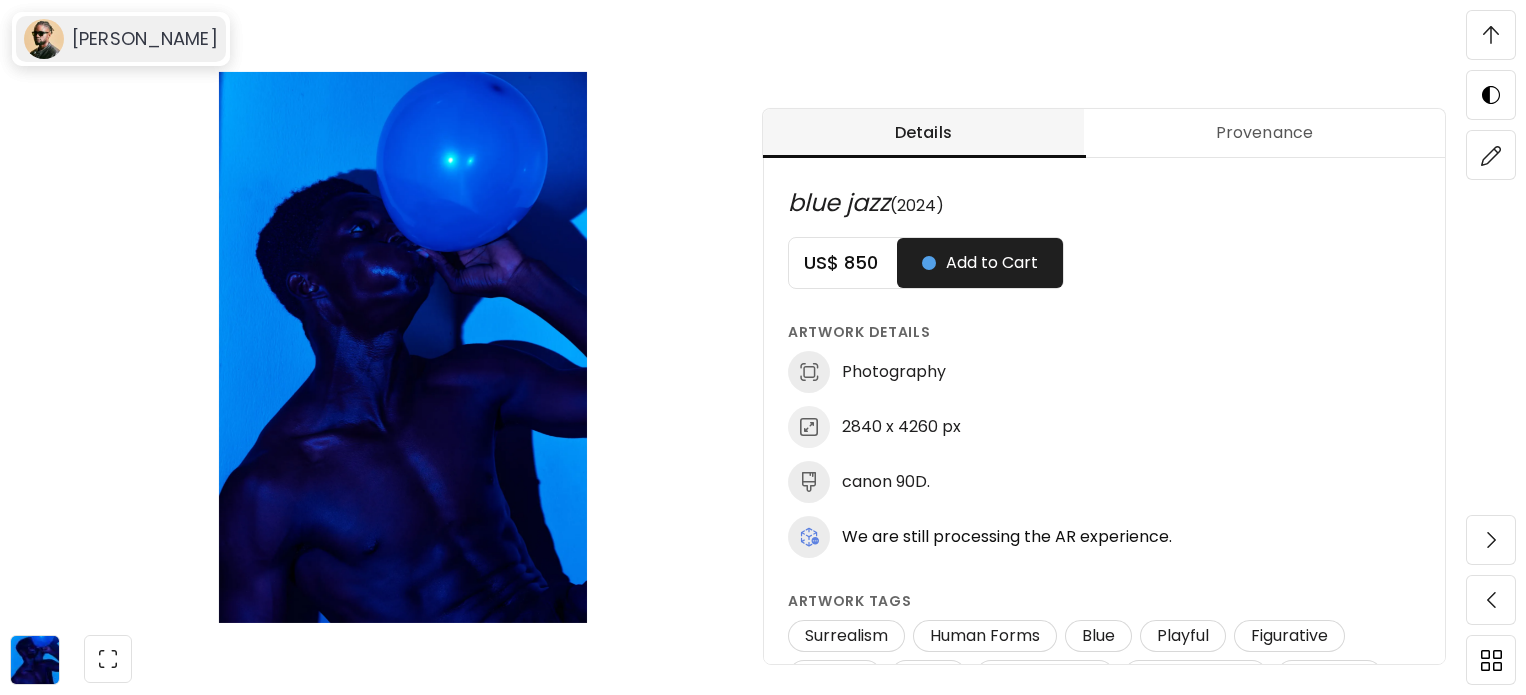 click on "[PERSON_NAME]" at bounding box center (121, 39) 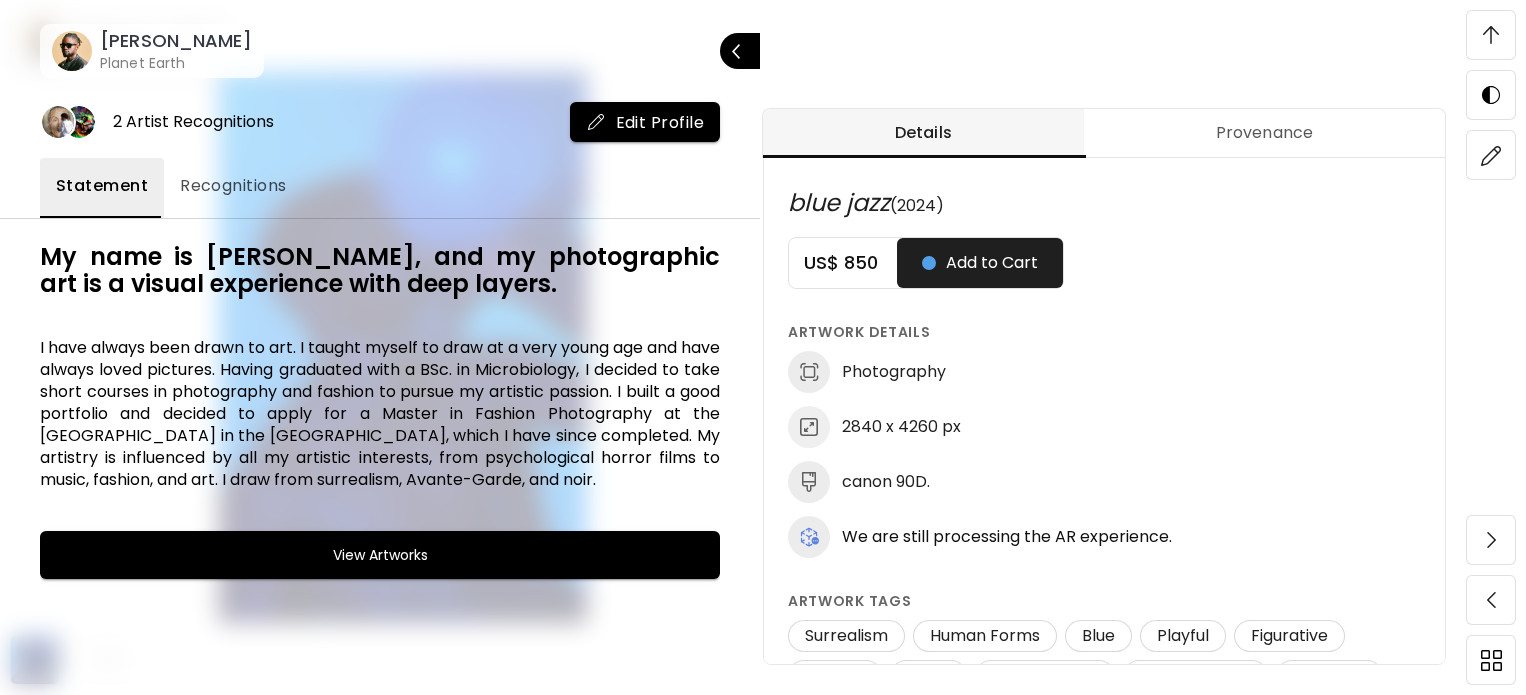 click on "Recognitions" at bounding box center [233, 186] 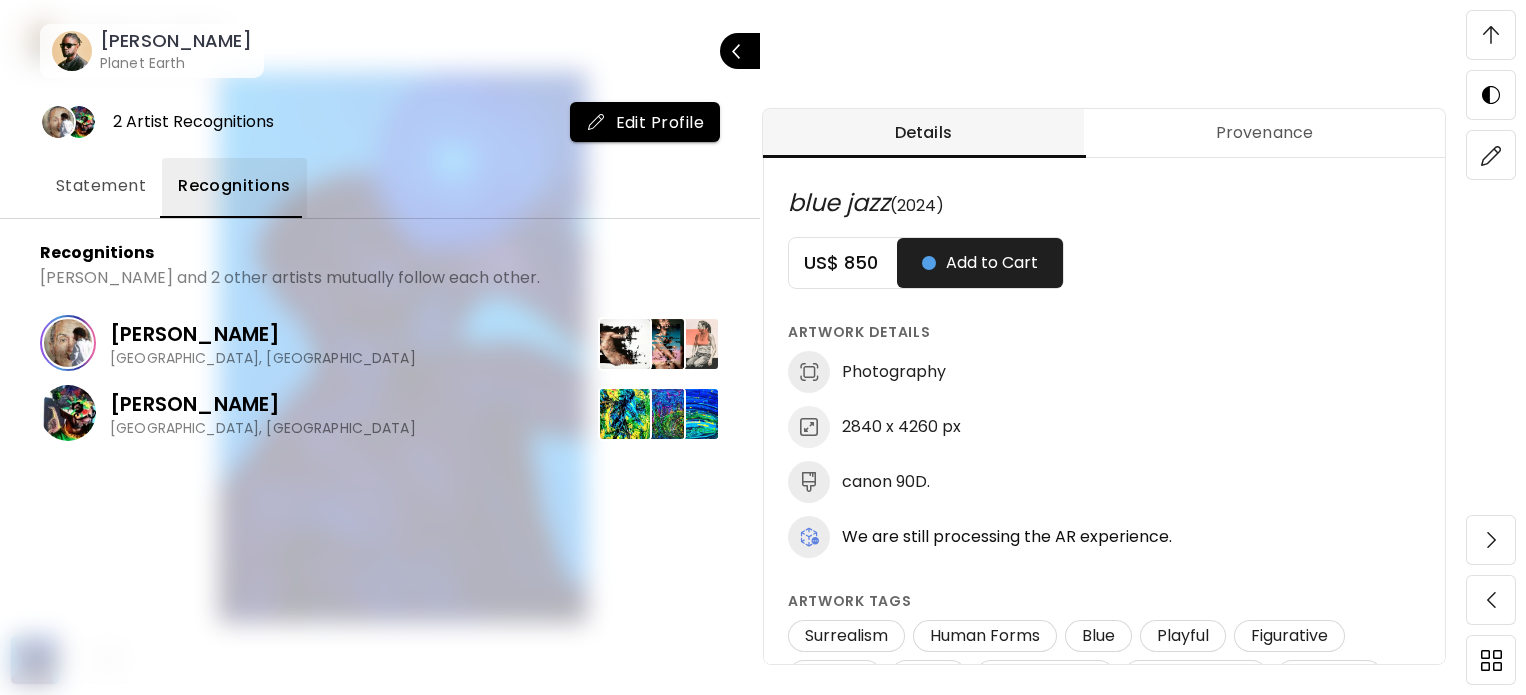 click on "Statement" at bounding box center [101, 186] 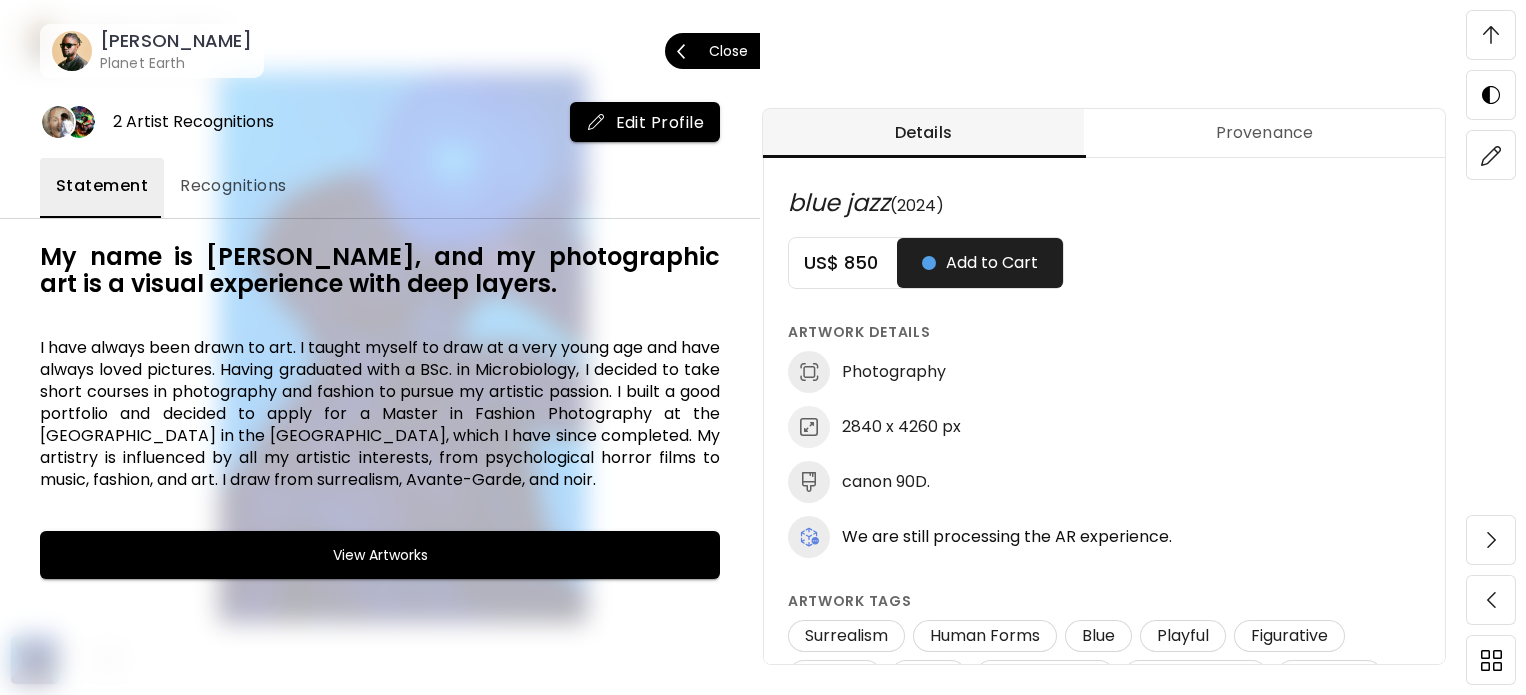 click on "Close" at bounding box center [728, 51] 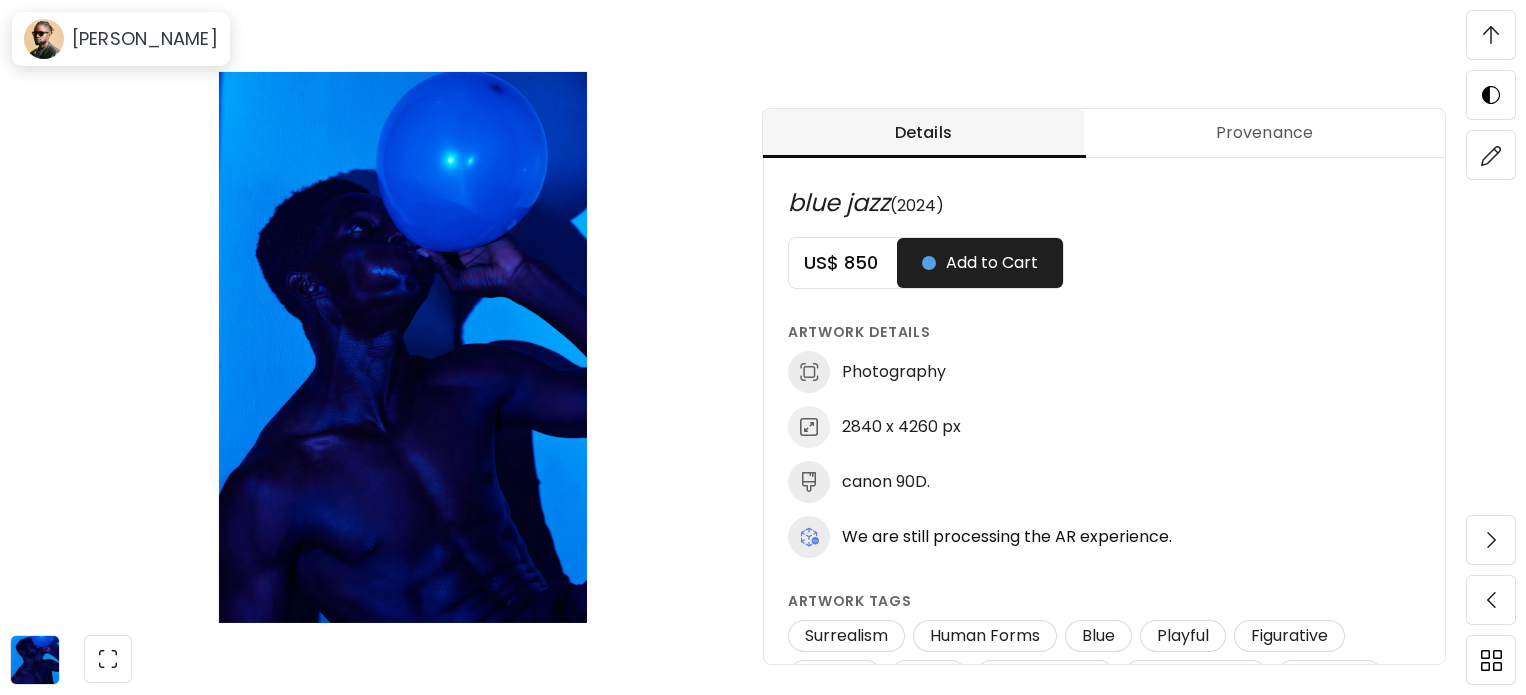 click at bounding box center [1491, 35] 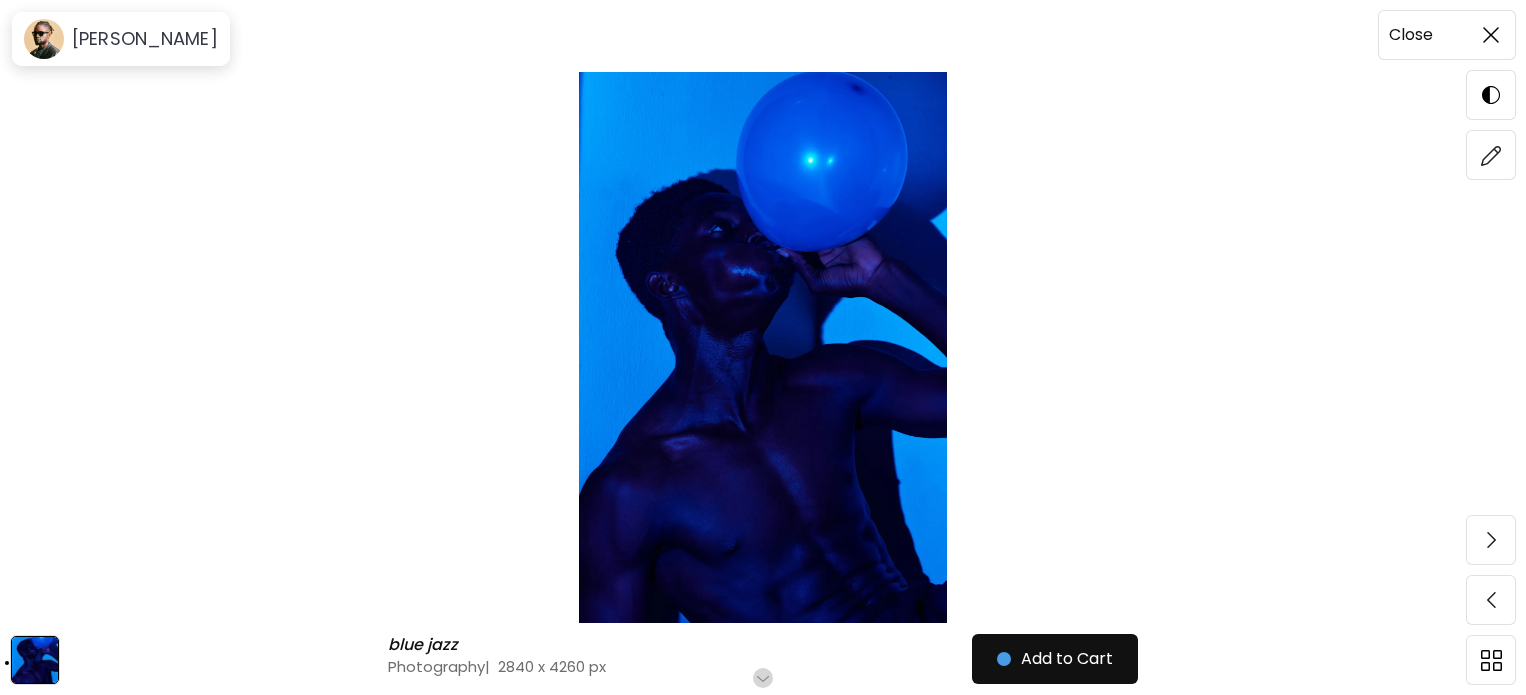 click at bounding box center (1491, 35) 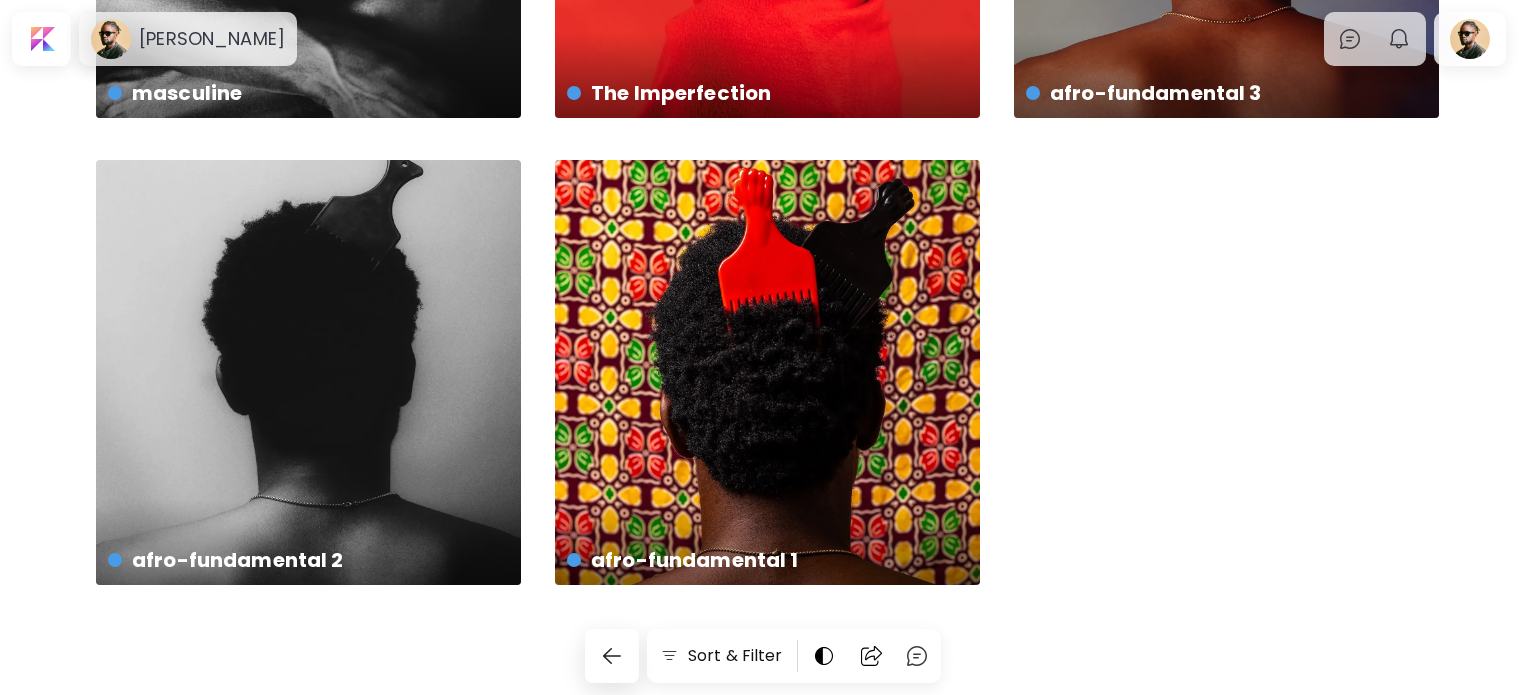 scroll, scrollTop: 6, scrollLeft: 0, axis: vertical 